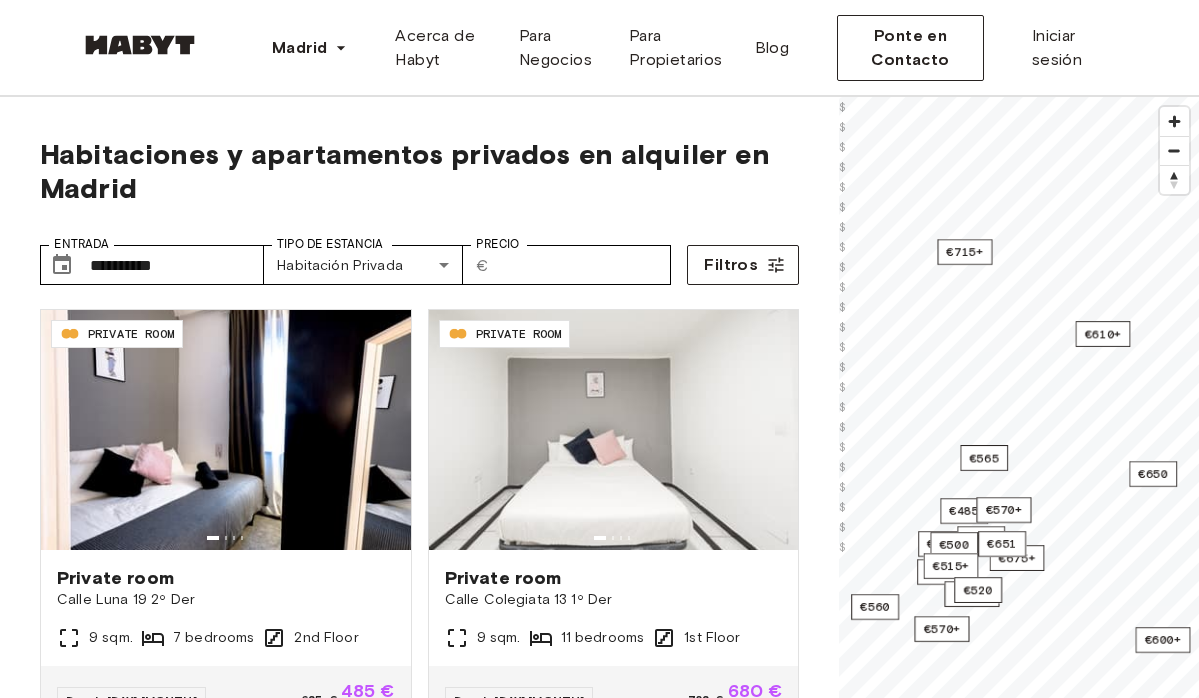 scroll, scrollTop: 0, scrollLeft: 0, axis: both 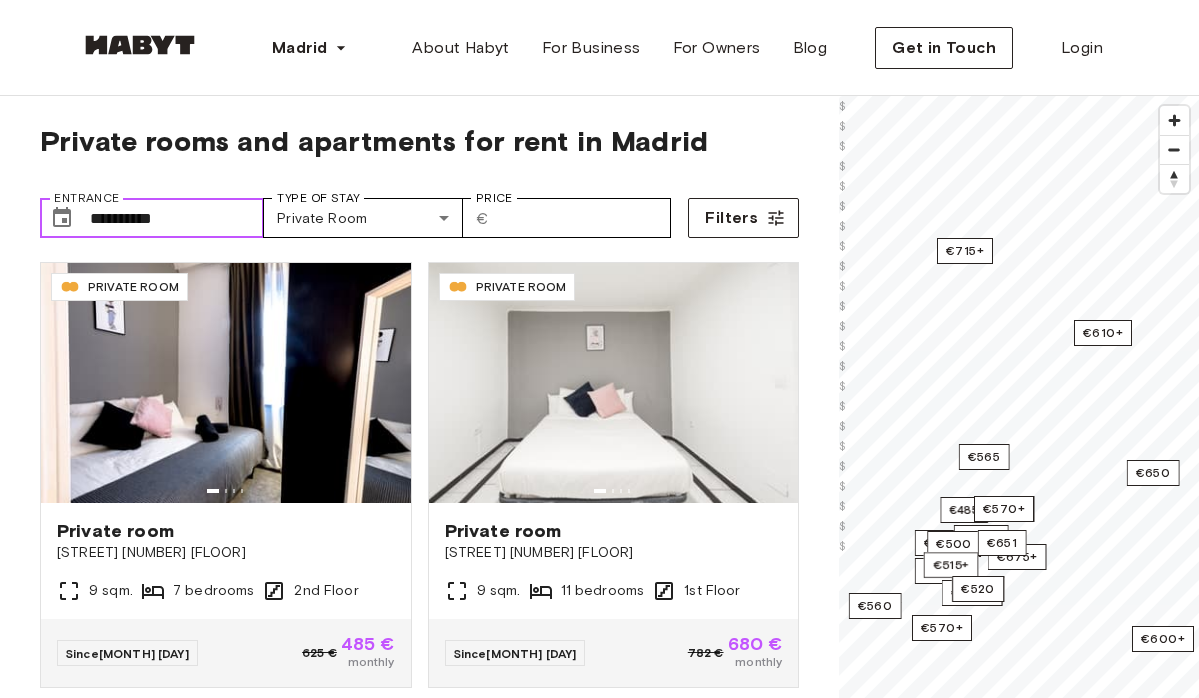 click on "**********" at bounding box center [177, 218] 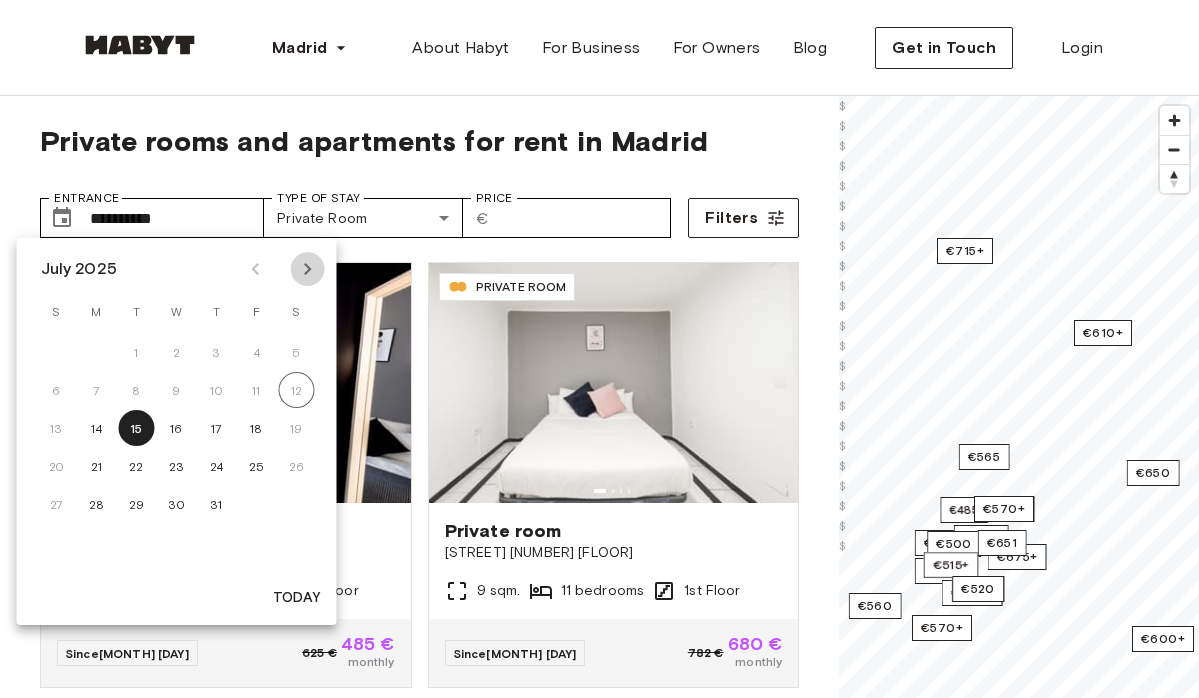 click 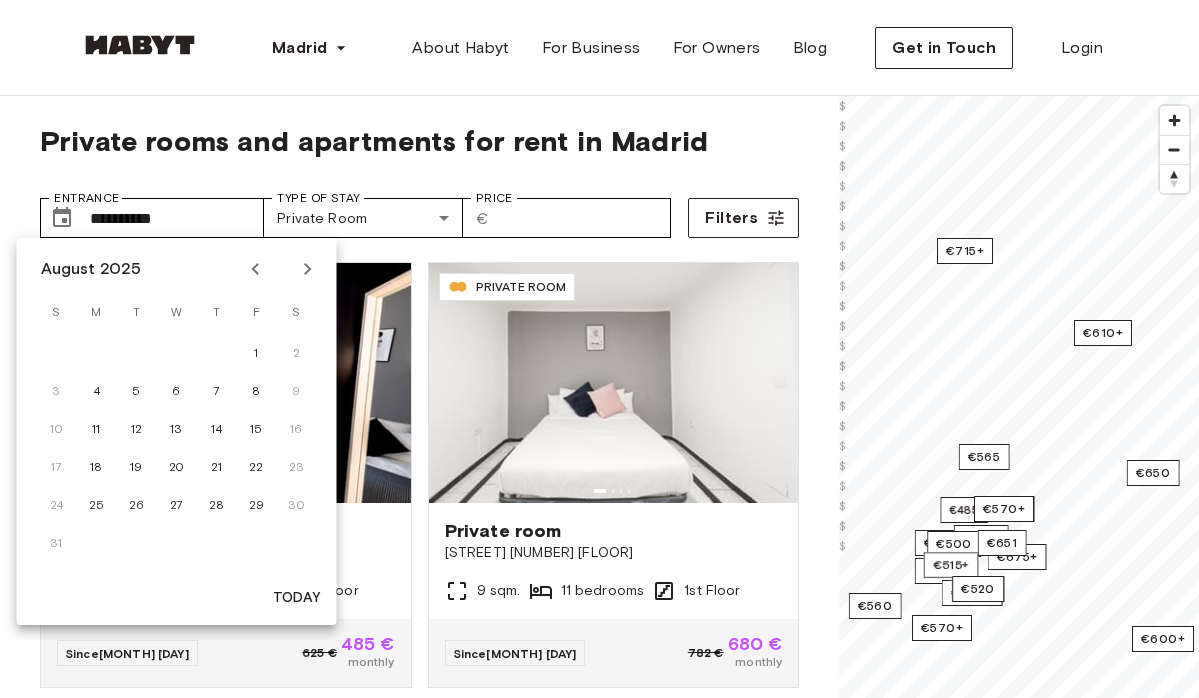 click 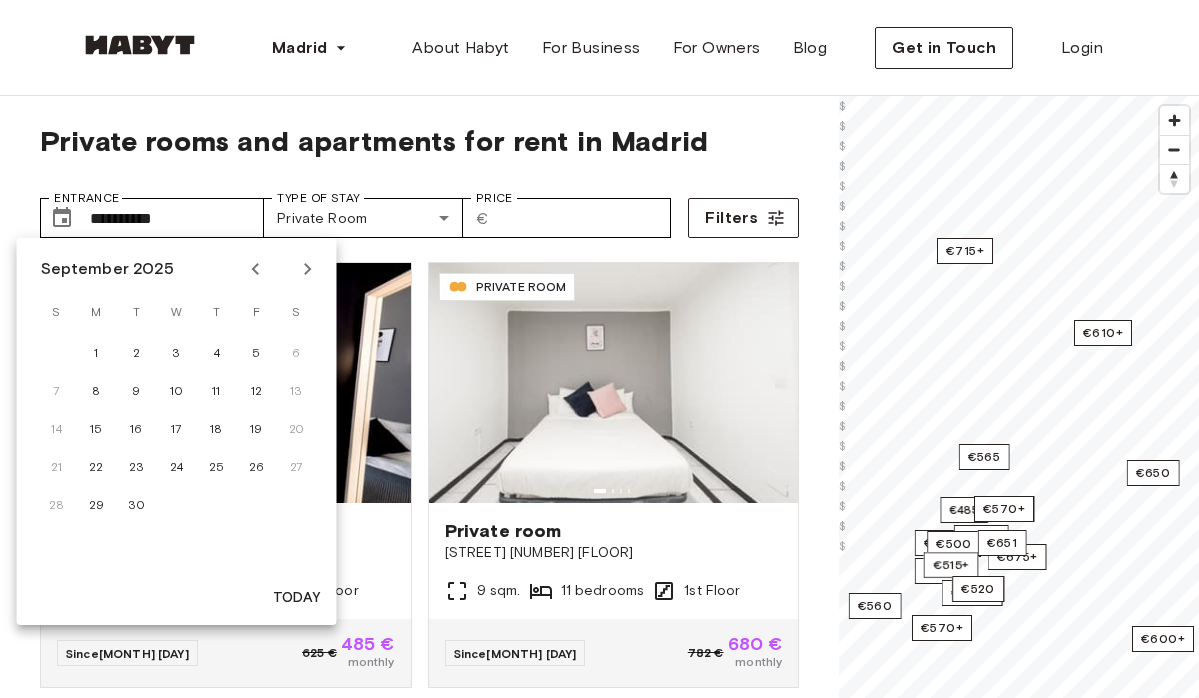 click 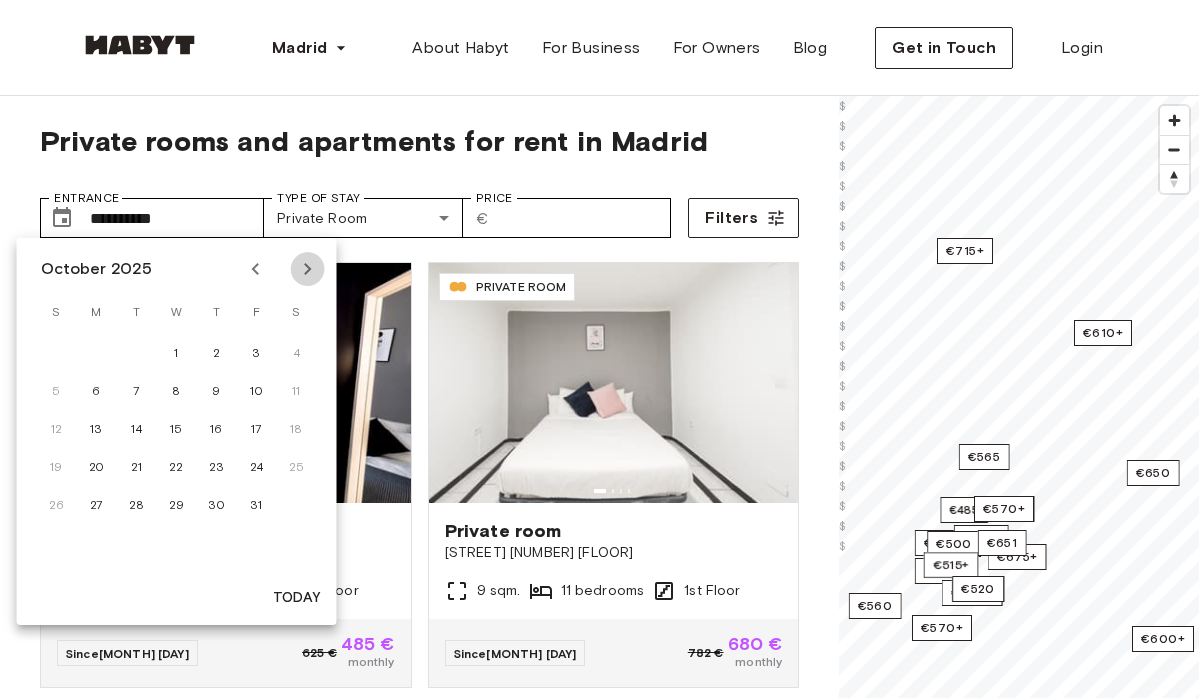 click 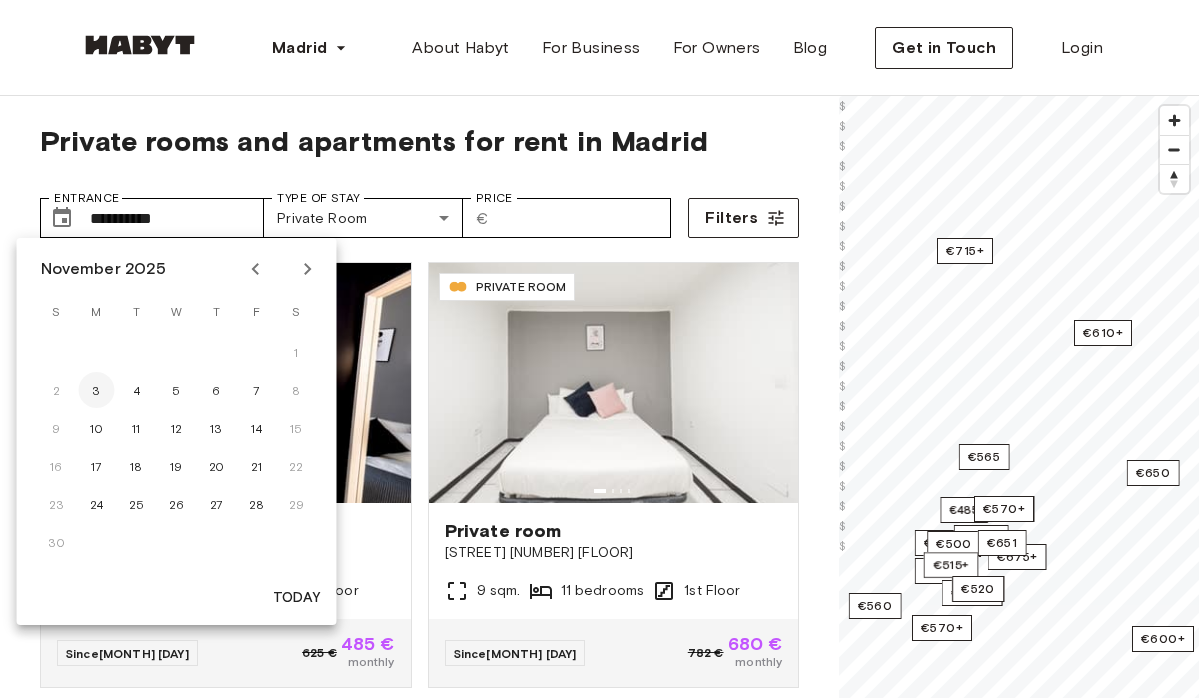 click on "3" at bounding box center (97, 390) 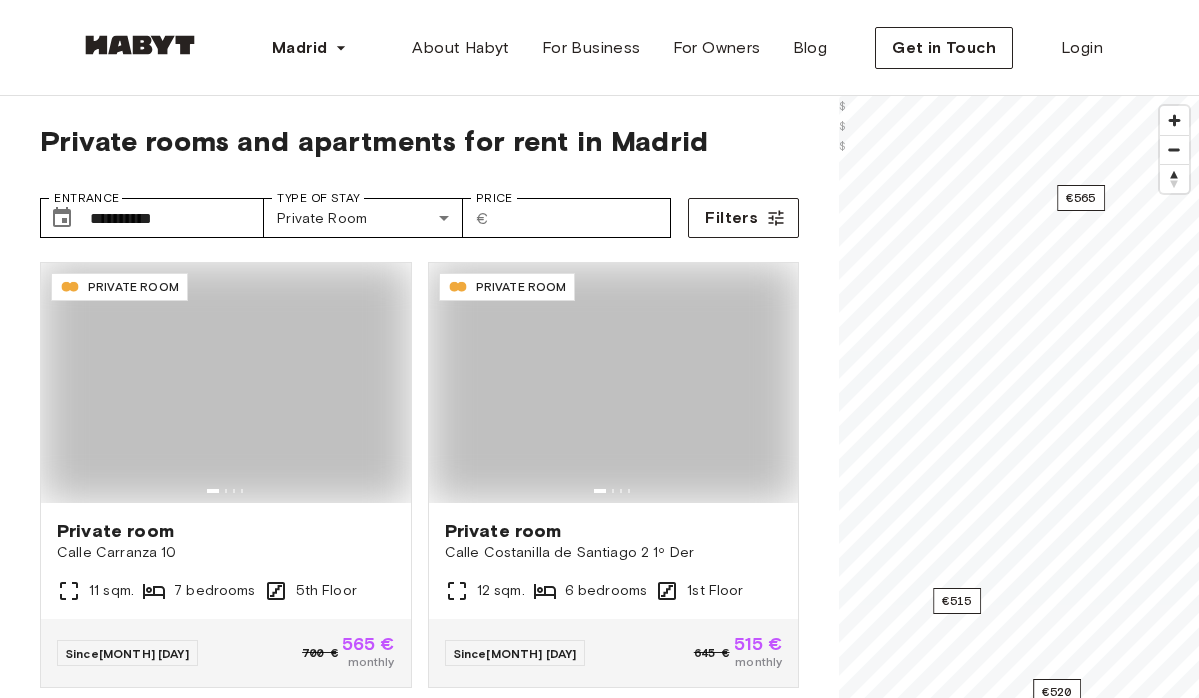 type on "**********" 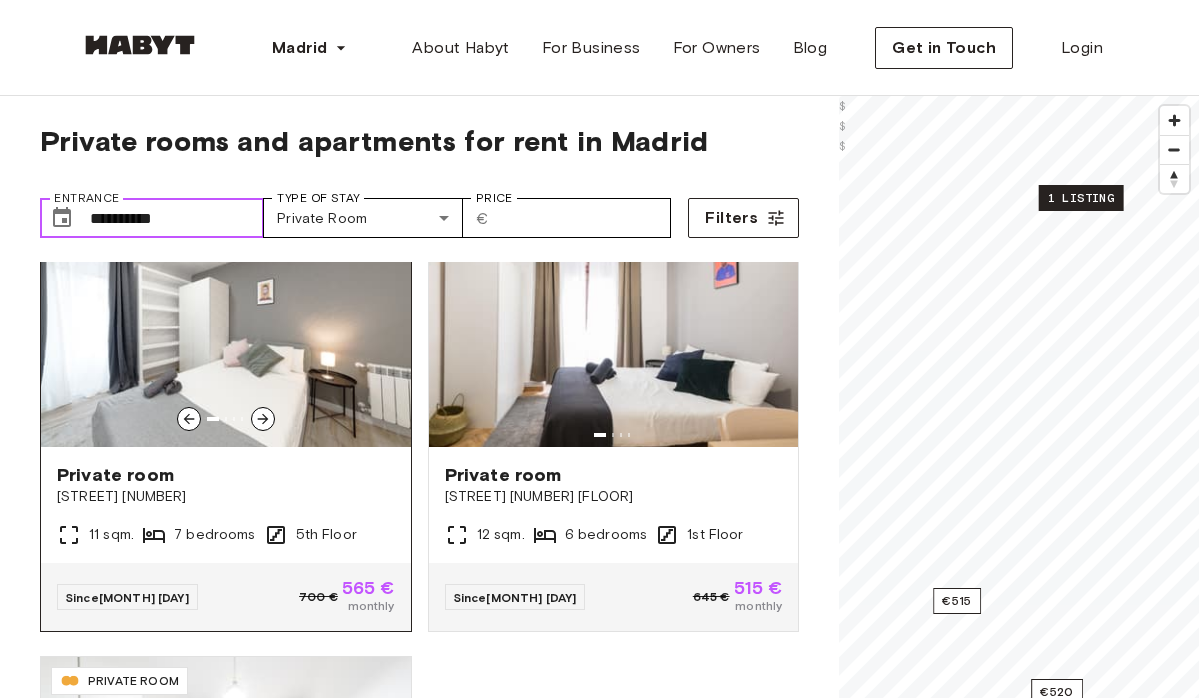 scroll, scrollTop: 61, scrollLeft: 0, axis: vertical 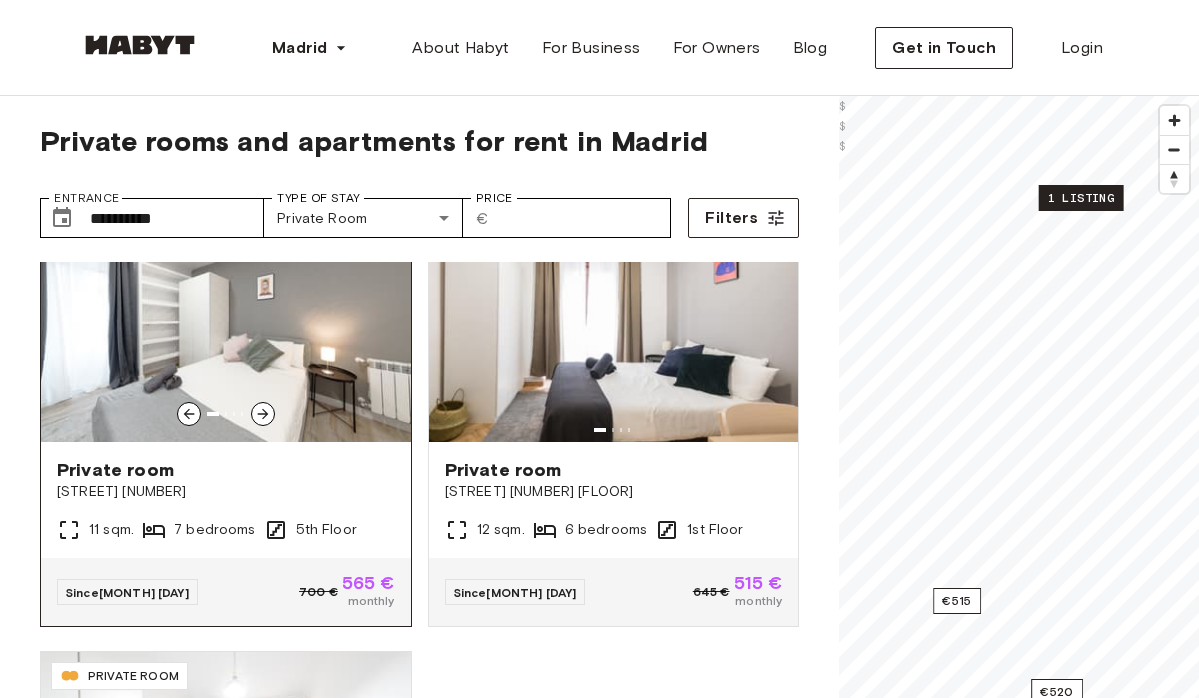 click 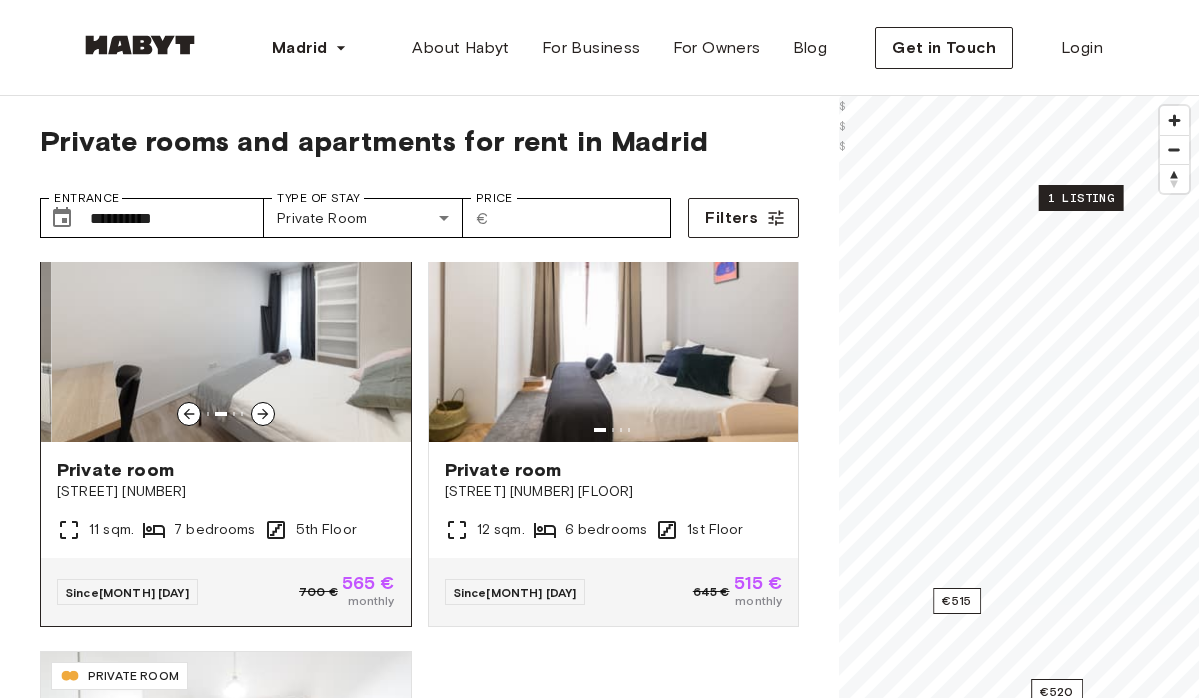 click 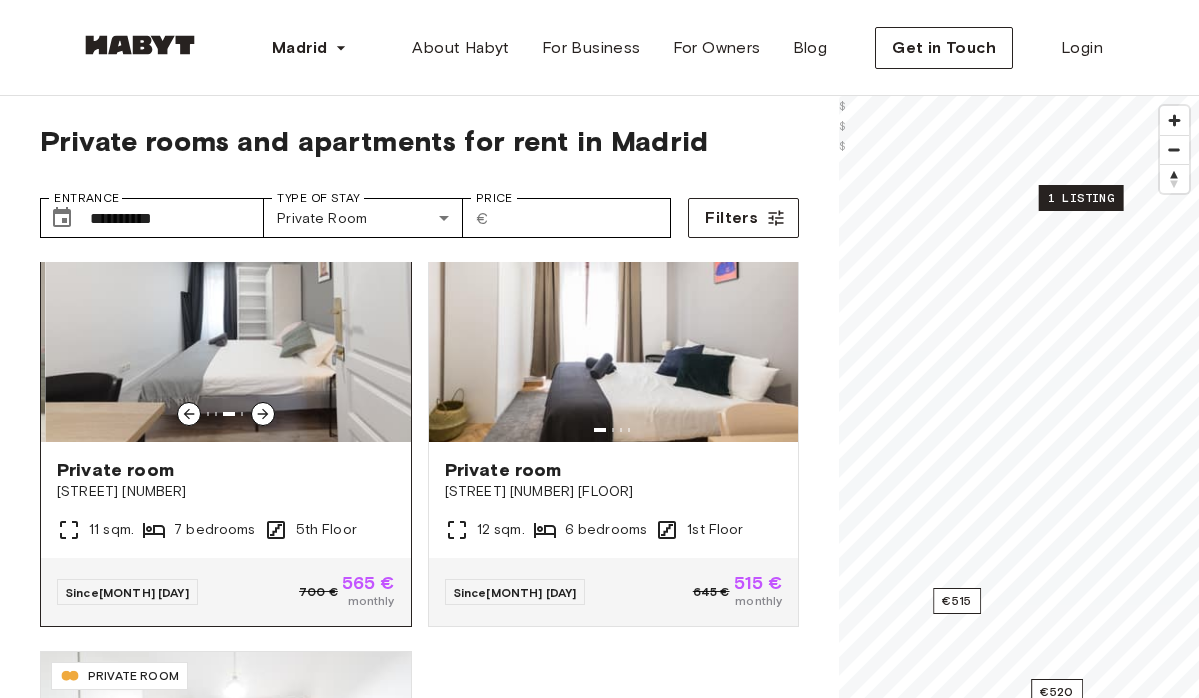 click 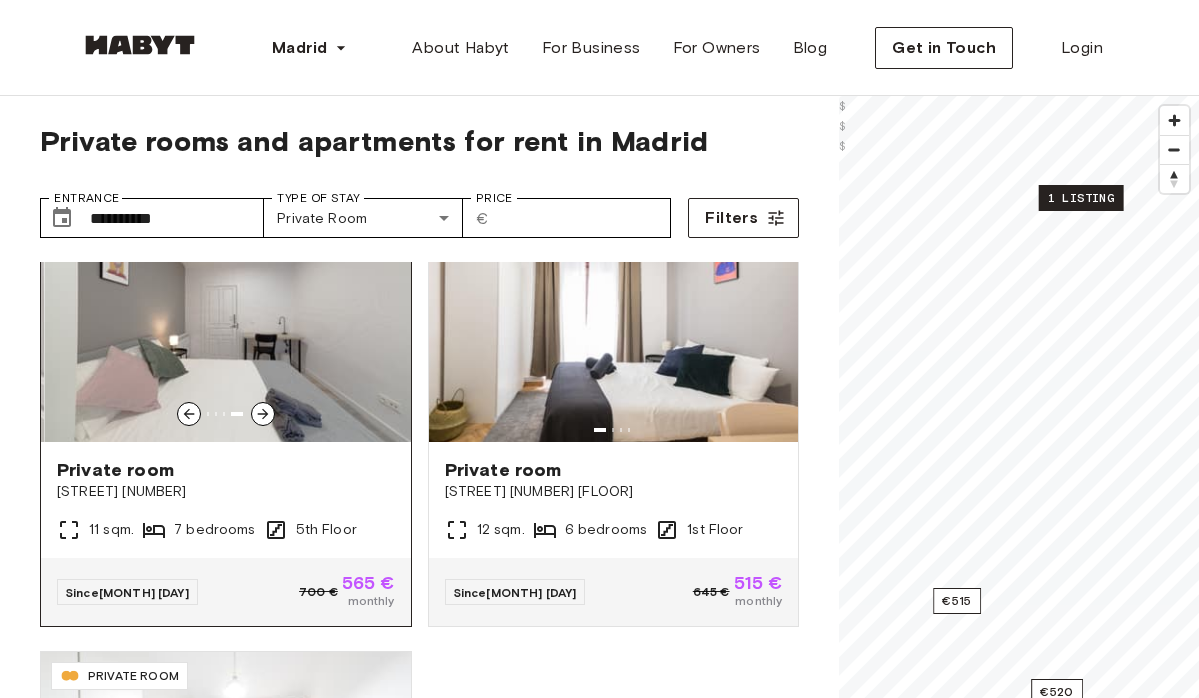 click 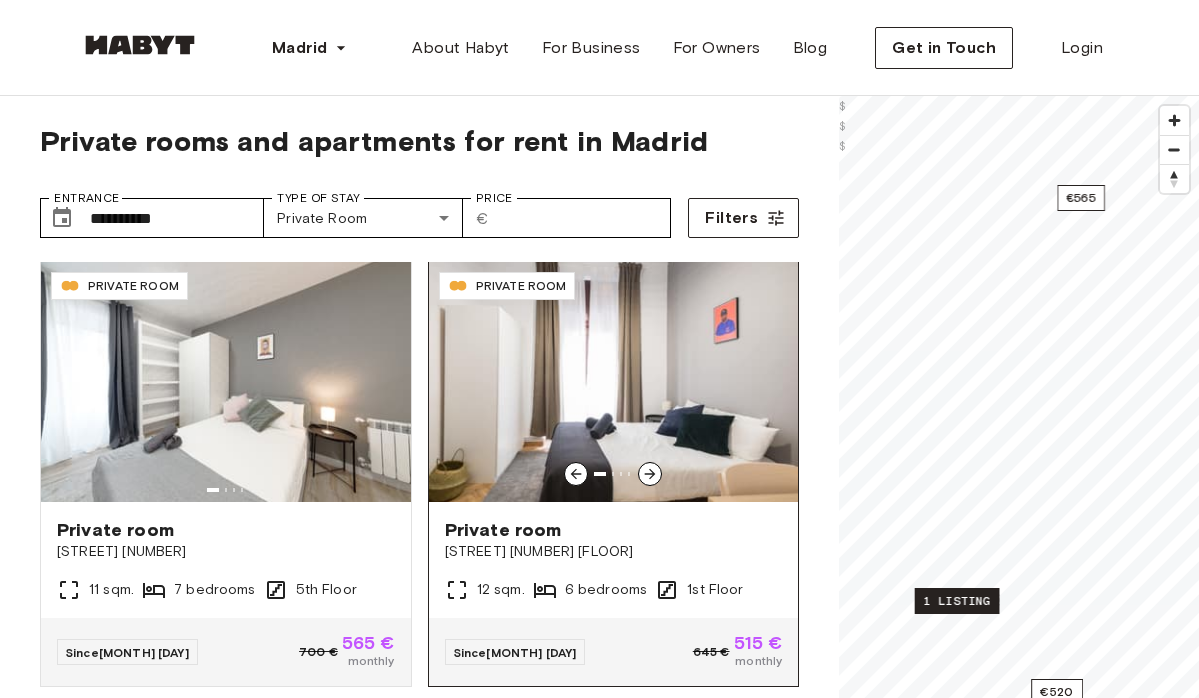 scroll, scrollTop: 0, scrollLeft: 0, axis: both 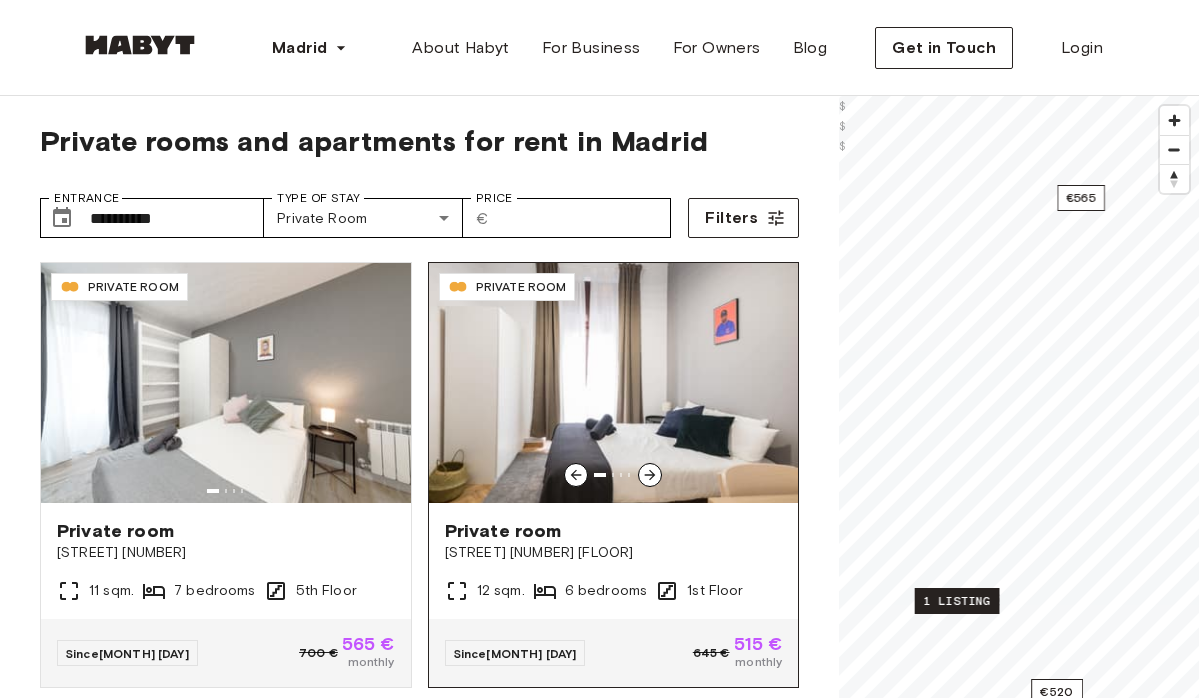 click at bounding box center (614, 383) 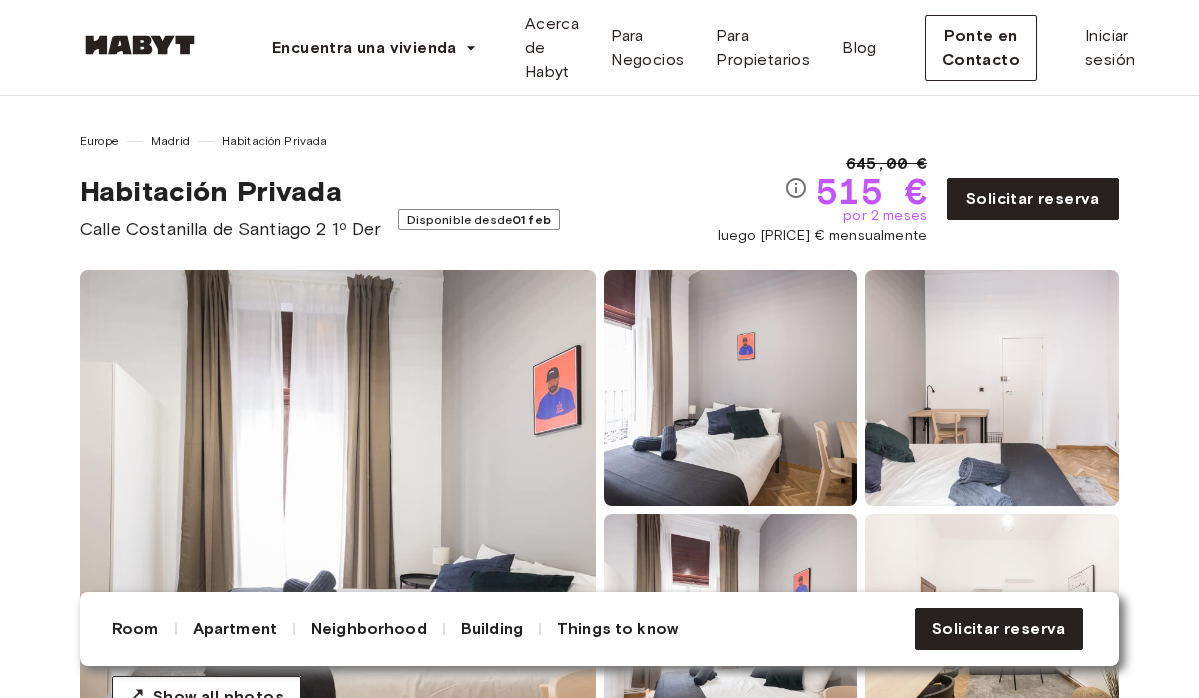 scroll, scrollTop: 0, scrollLeft: 0, axis: both 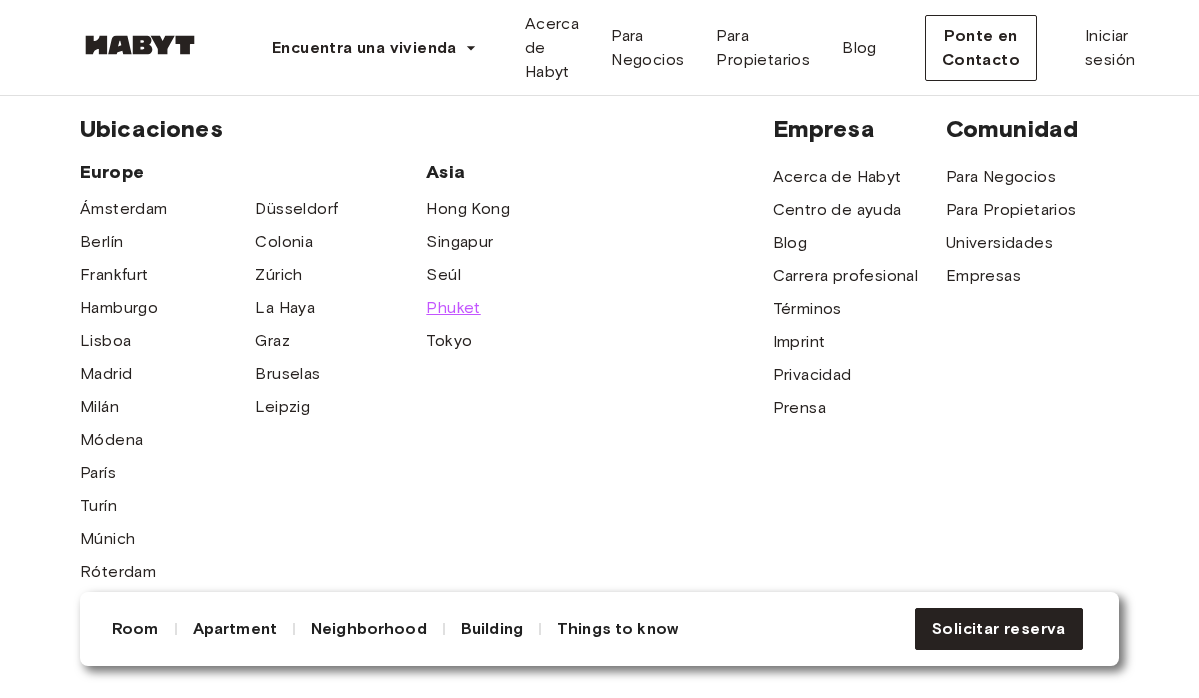 click on "Phuket" at bounding box center [453, 308] 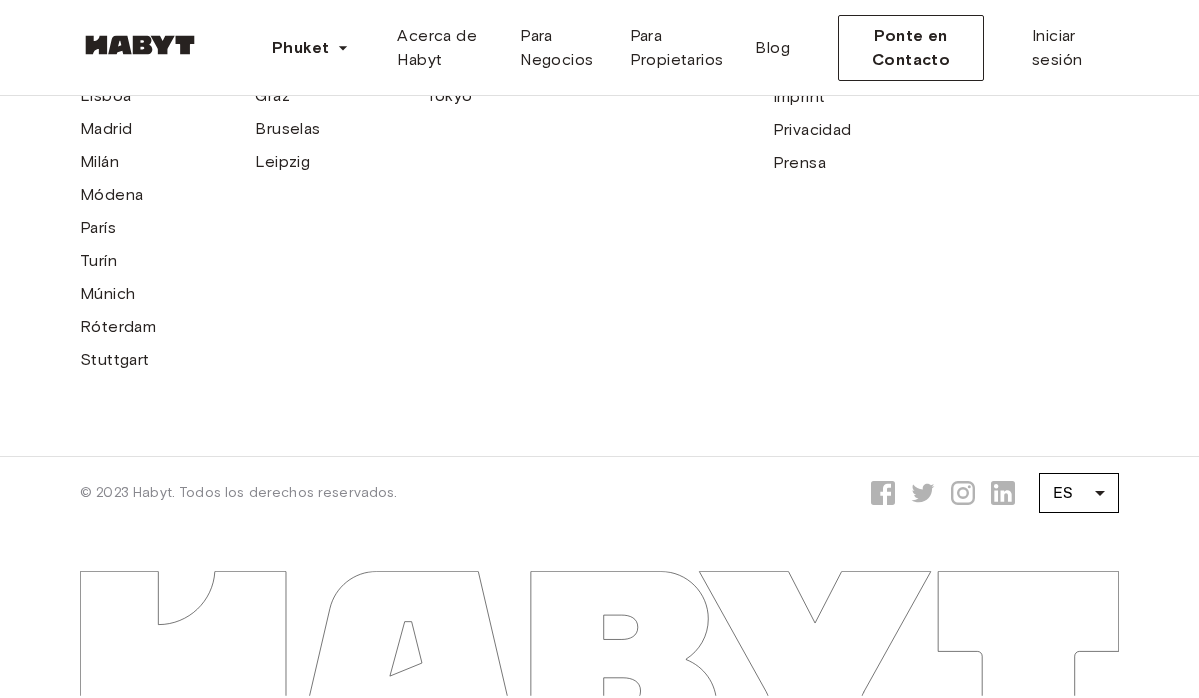 scroll, scrollTop: 0, scrollLeft: 0, axis: both 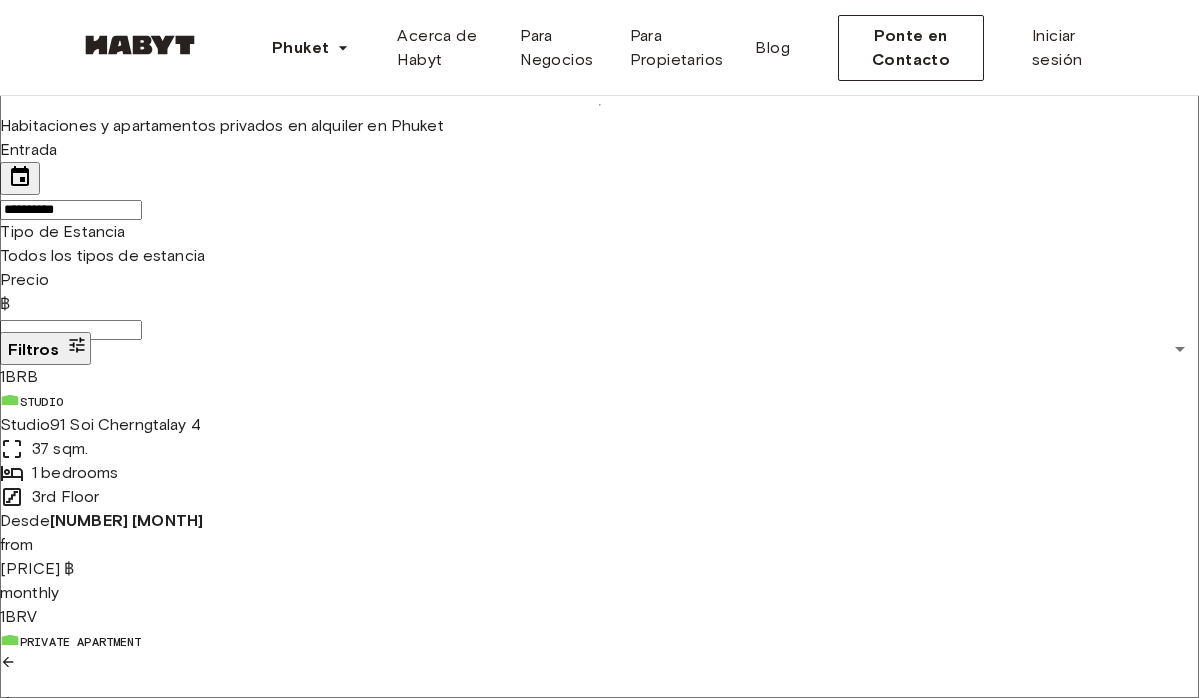click at bounding box center (596, 653) 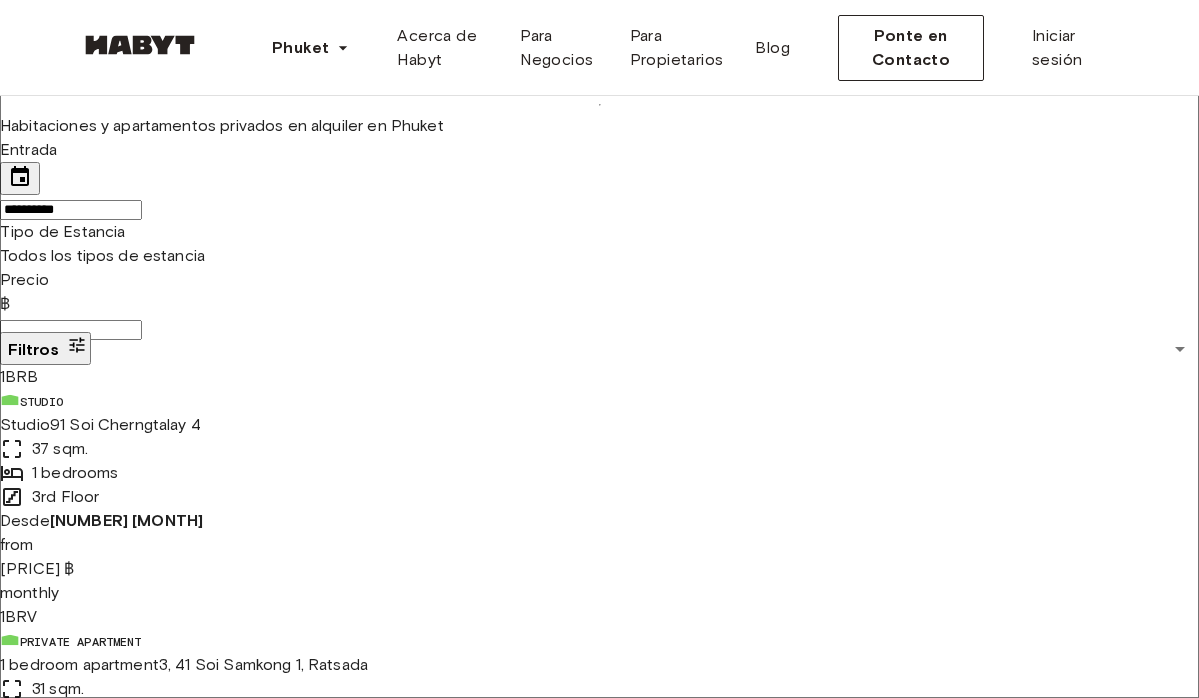scroll, scrollTop: 722, scrollLeft: 0, axis: vertical 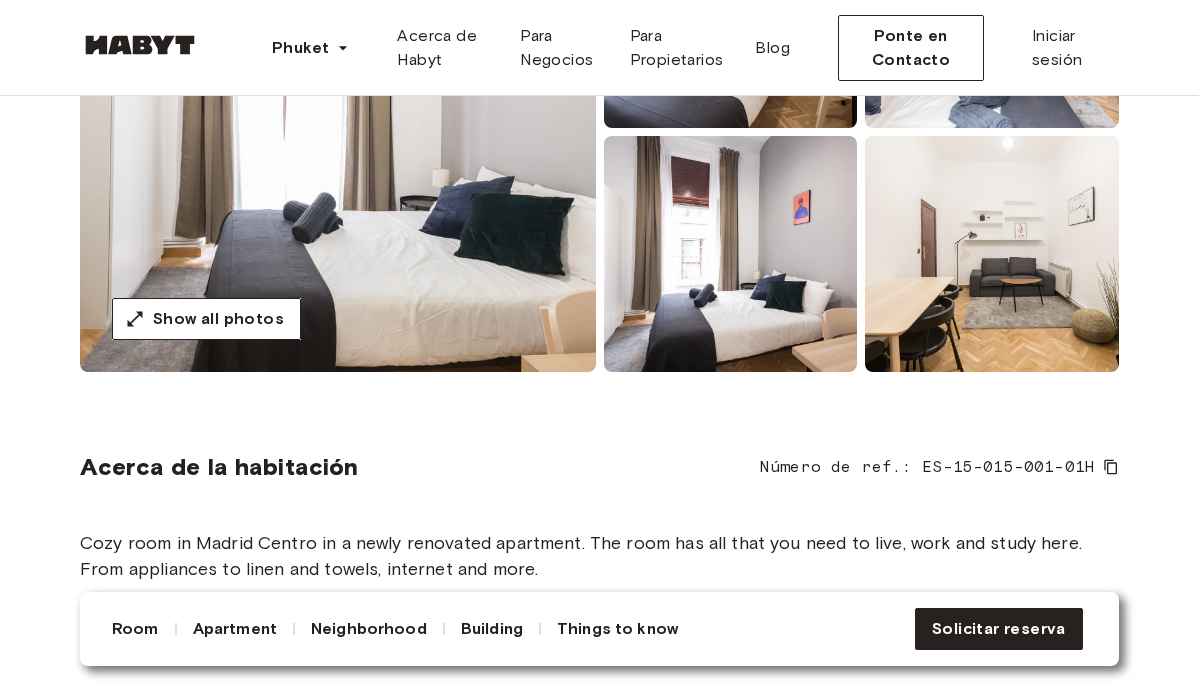click at bounding box center (338, 132) 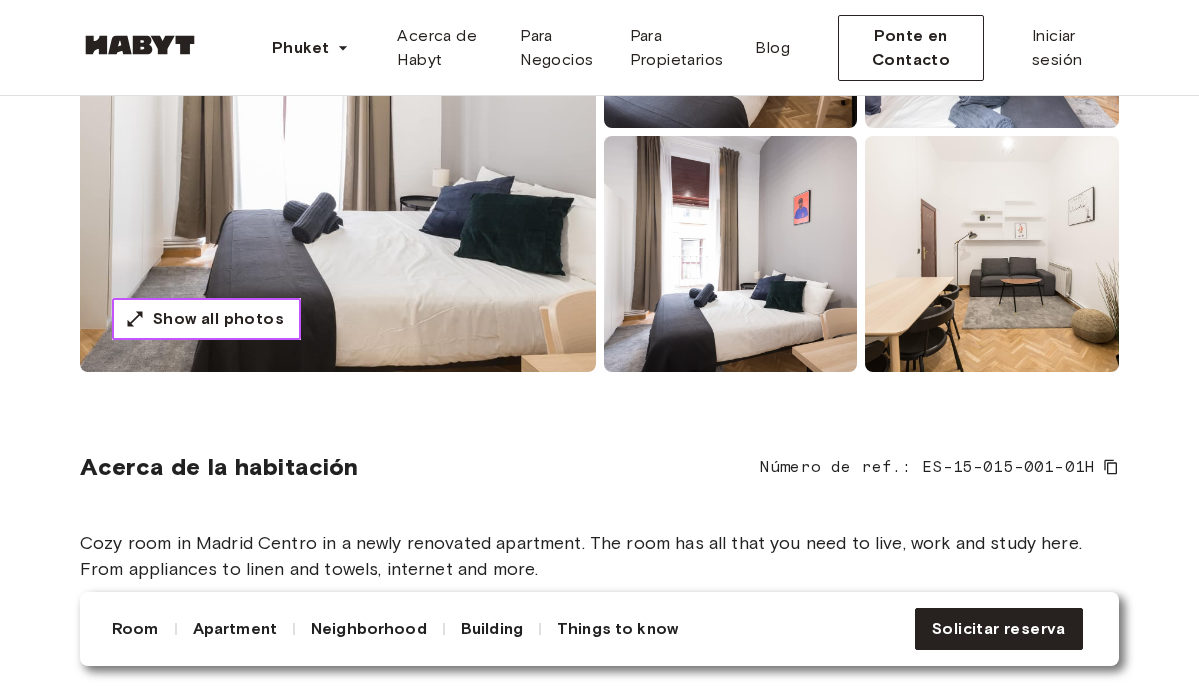 click on "Show all photos" at bounding box center [218, 319] 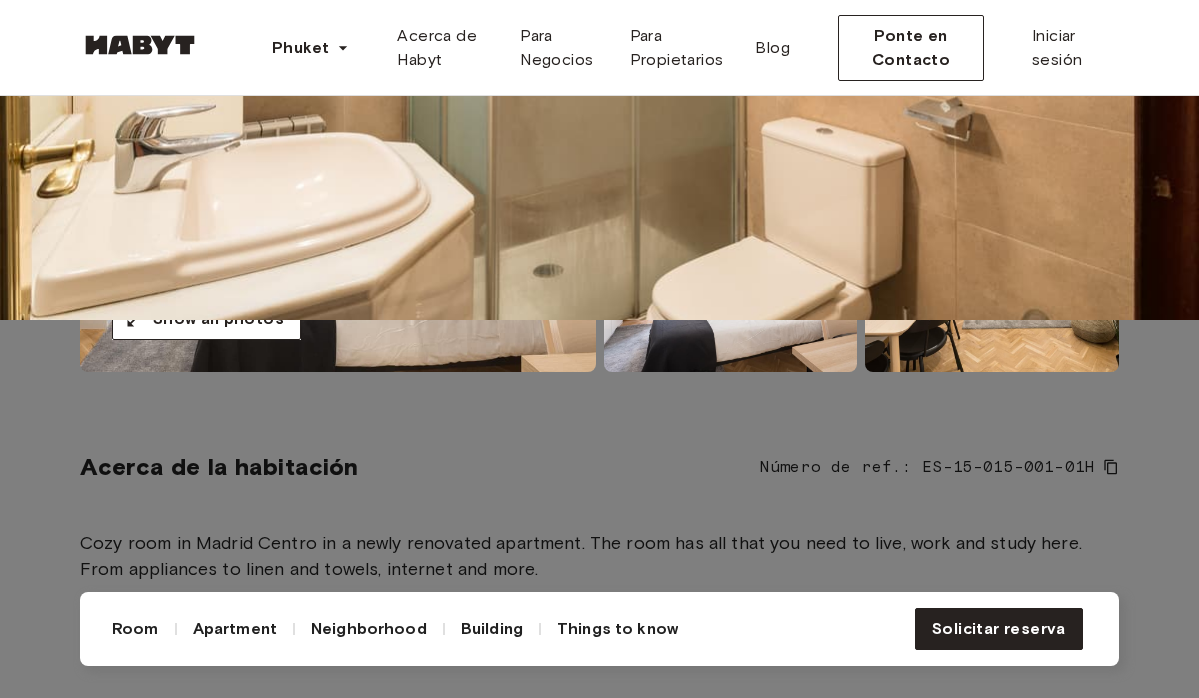 click at bounding box center (599, -29) 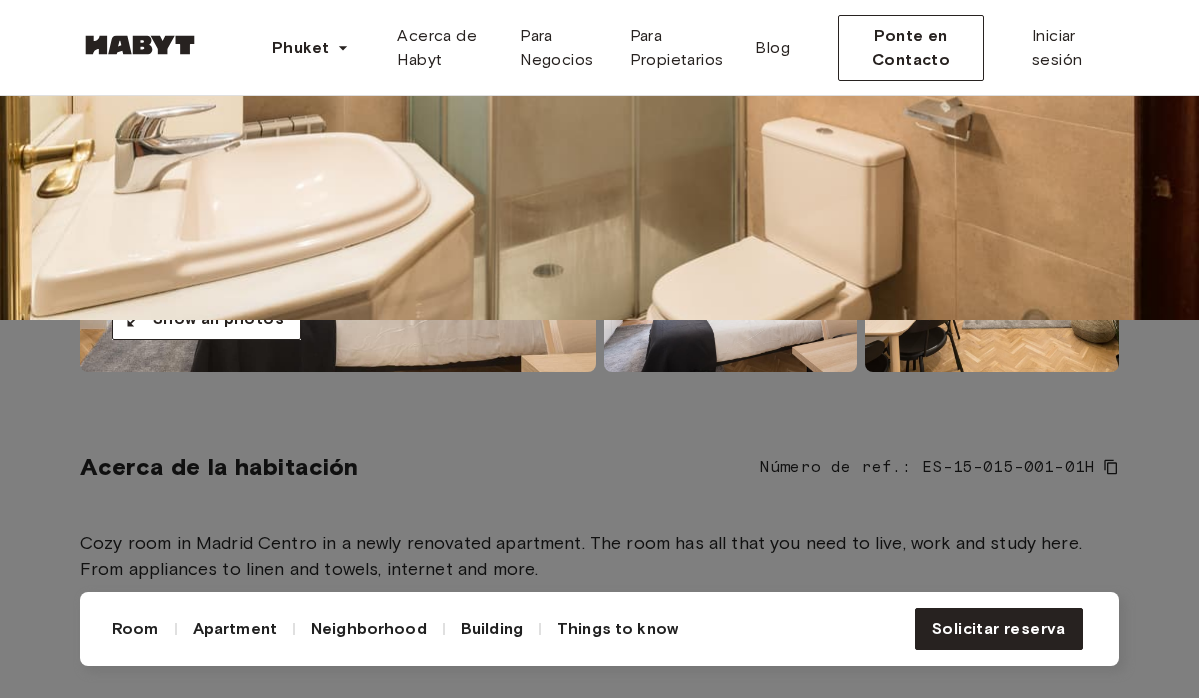 click at bounding box center [599, -29] 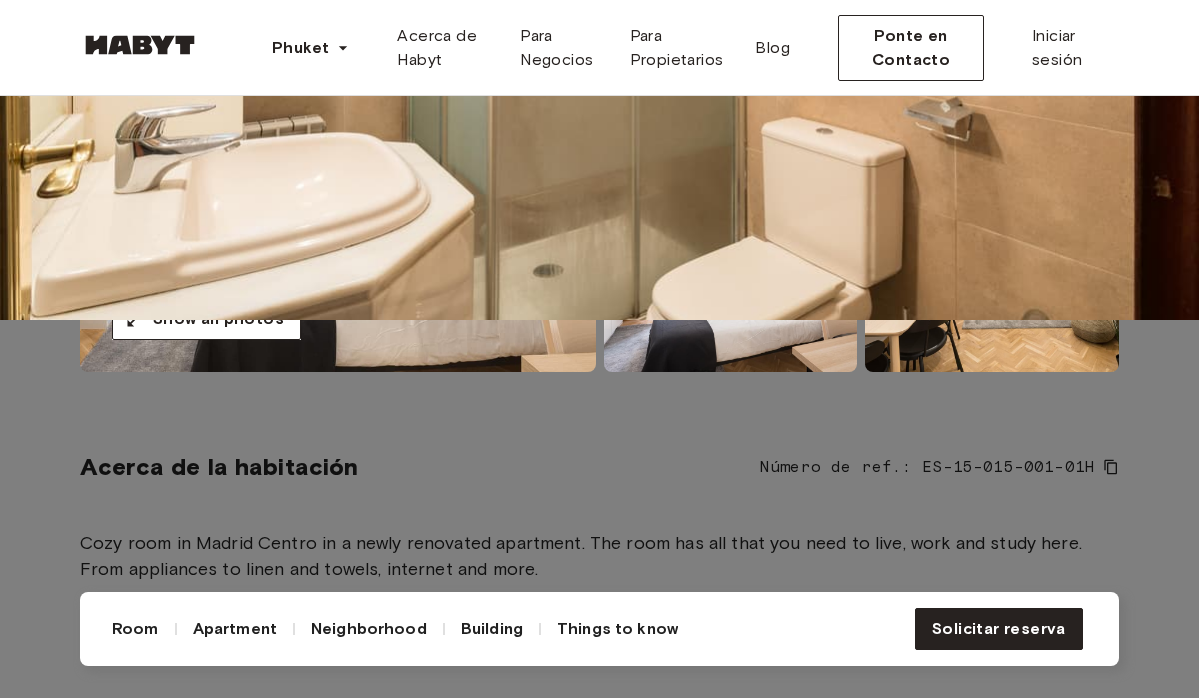 click 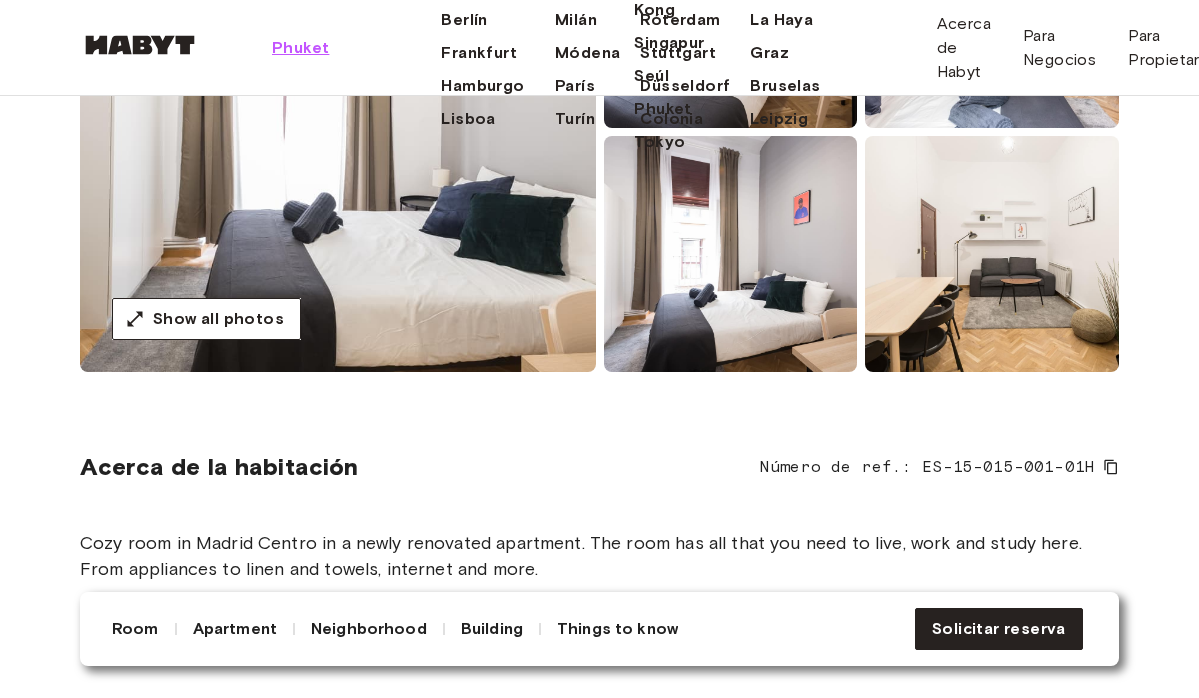 click on "Phuket" at bounding box center (300, 48) 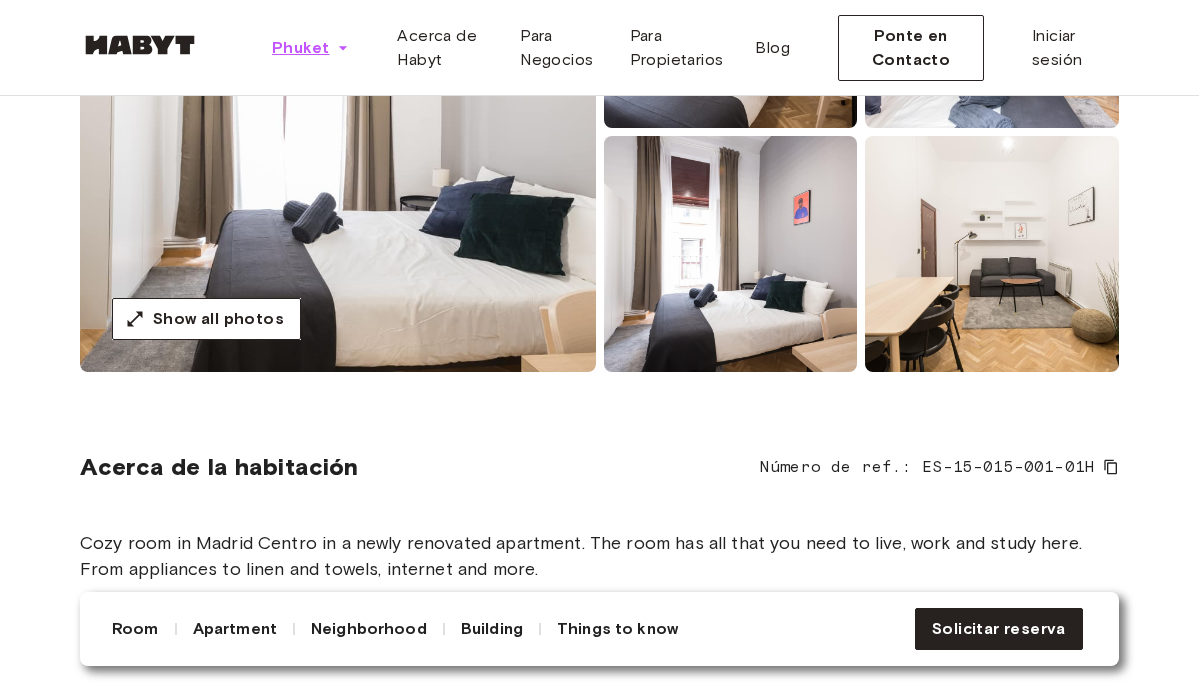 click on "Phuket" at bounding box center (300, 48) 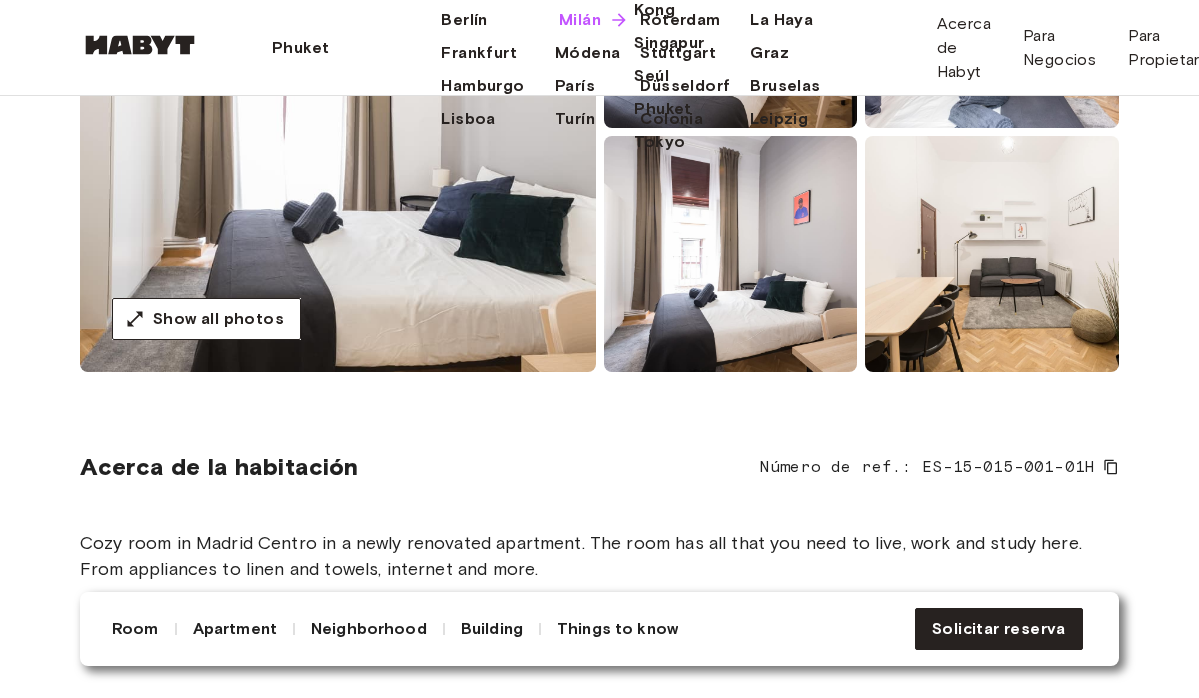 click on "Milán" at bounding box center [580, 20] 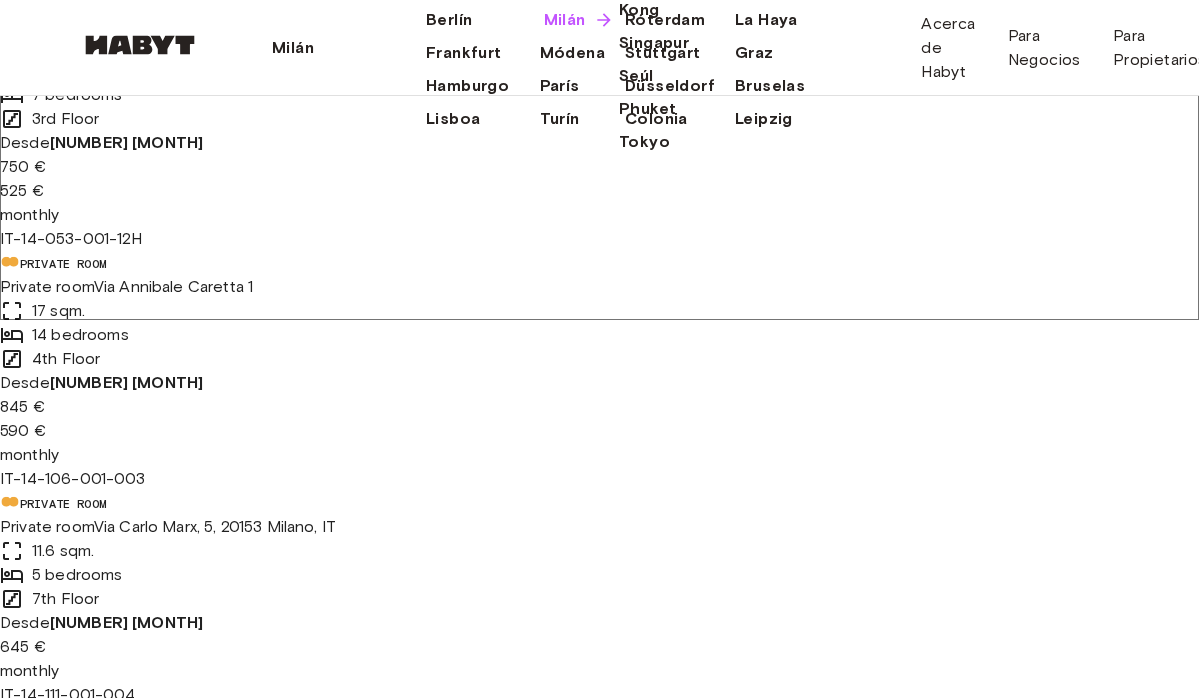 scroll, scrollTop: 0, scrollLeft: 0, axis: both 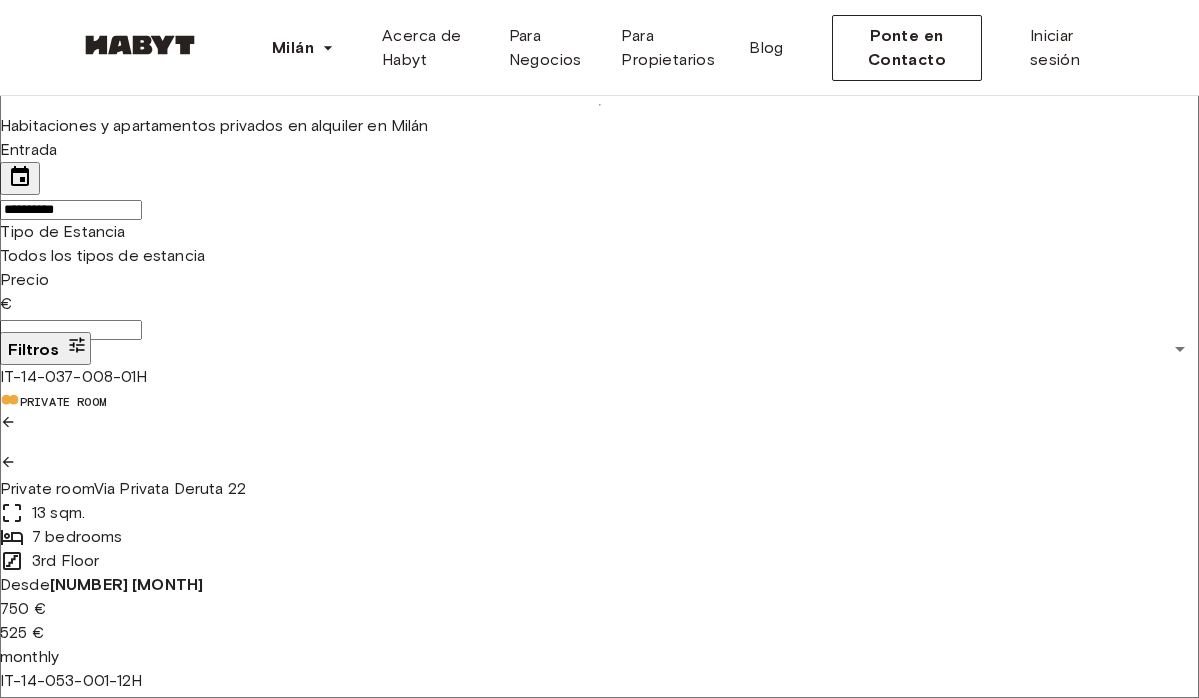 click 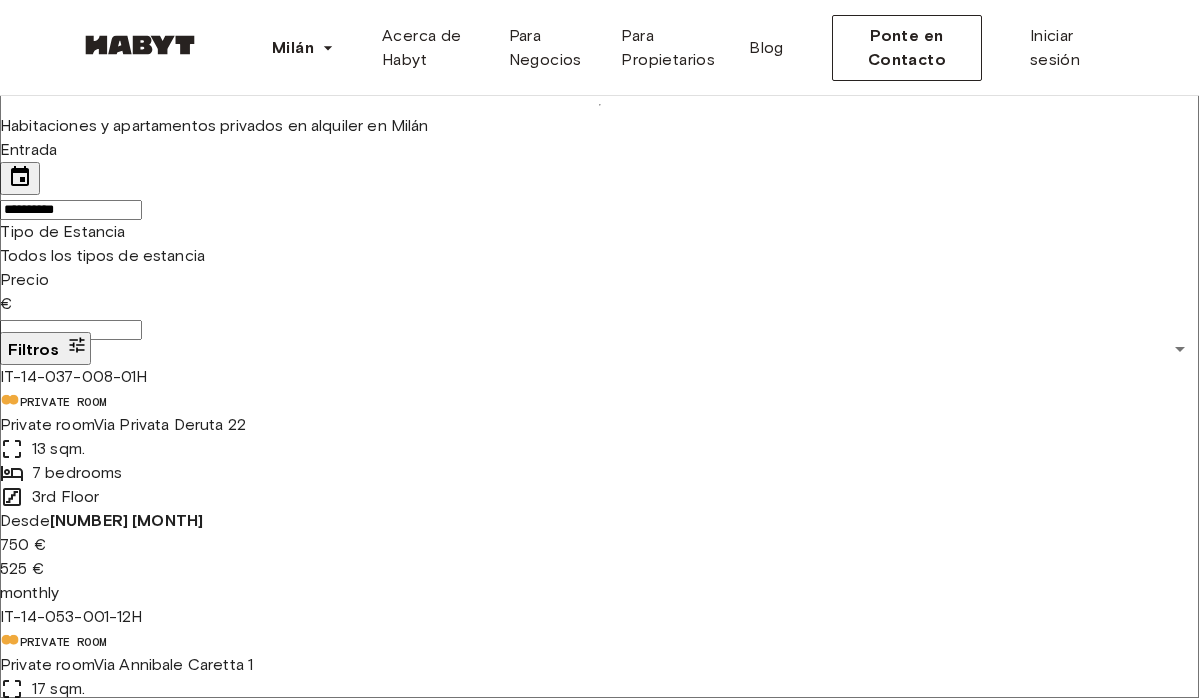 scroll, scrollTop: 558, scrollLeft: 0, axis: vertical 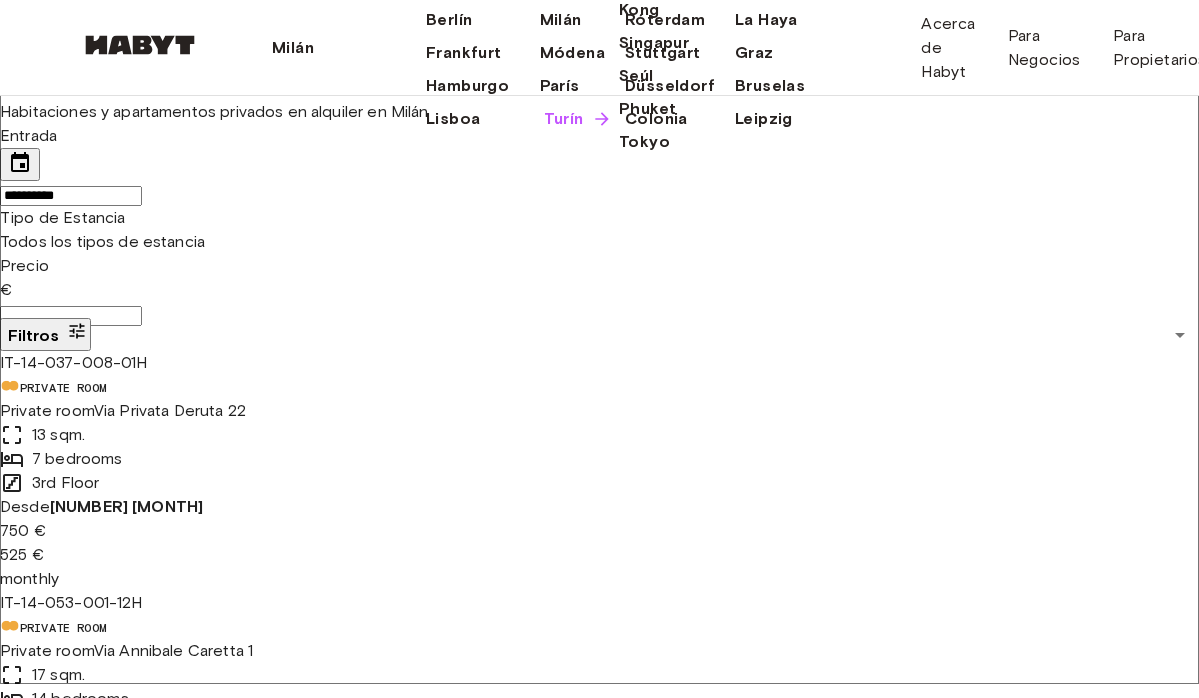 click on "Turín" at bounding box center [564, 119] 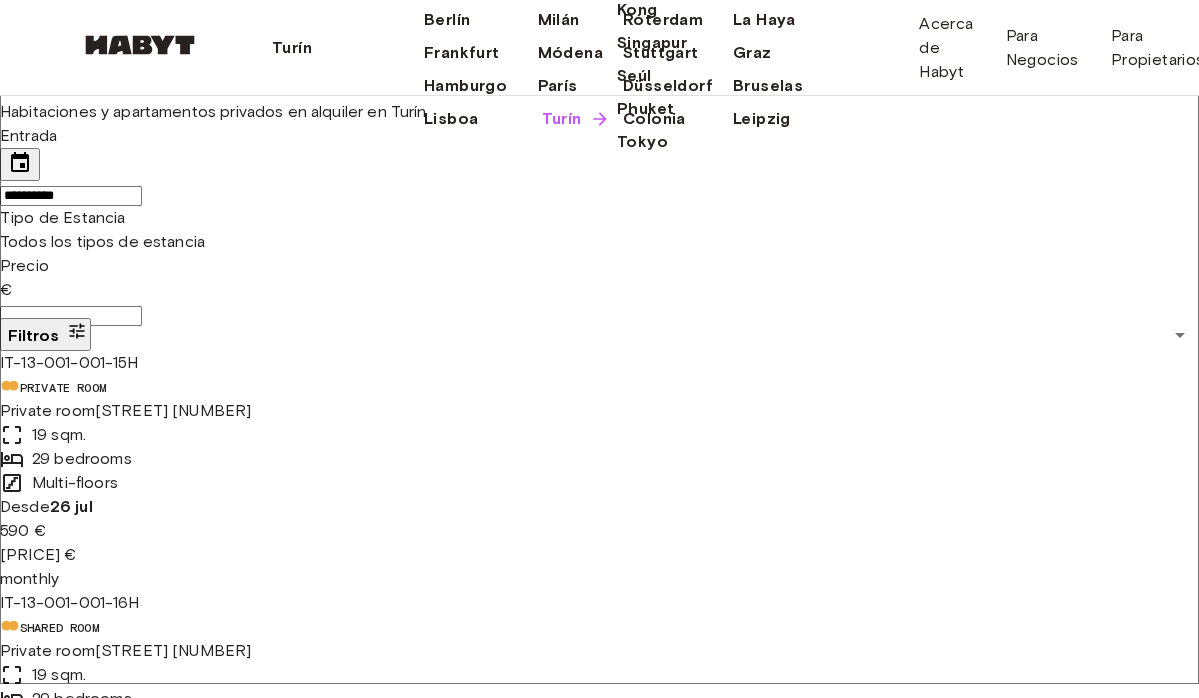 scroll, scrollTop: 218, scrollLeft: 0, axis: vertical 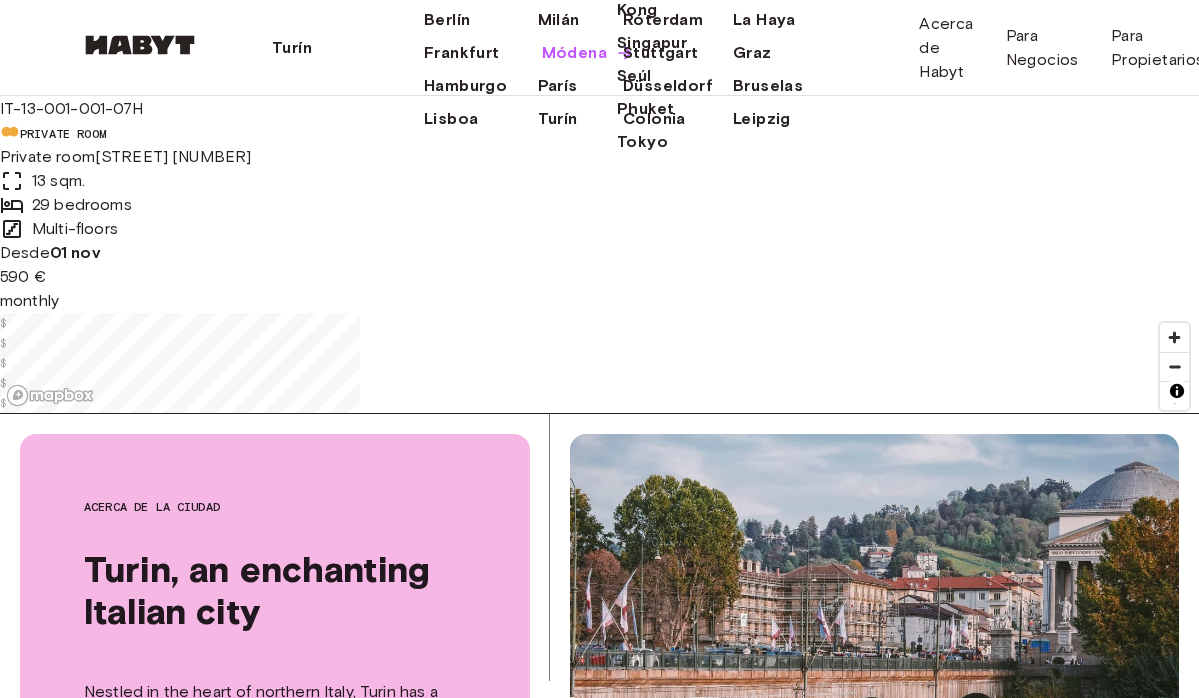 click on "Módena" at bounding box center [574, 53] 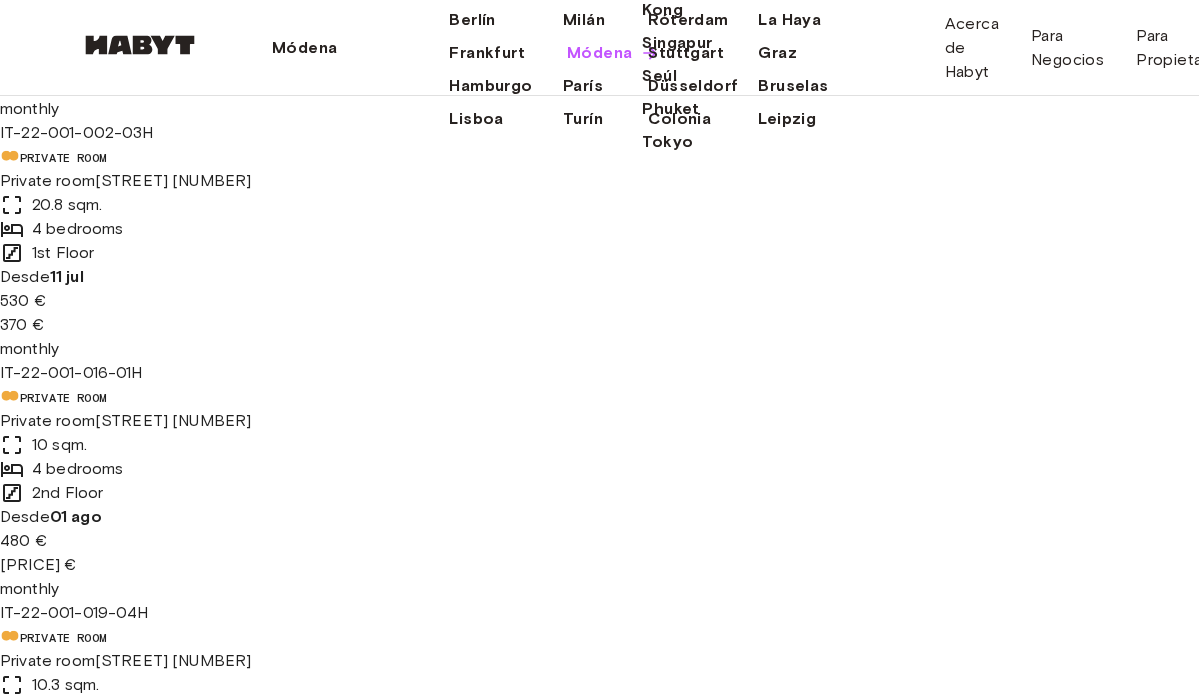 scroll, scrollTop: 0, scrollLeft: 0, axis: both 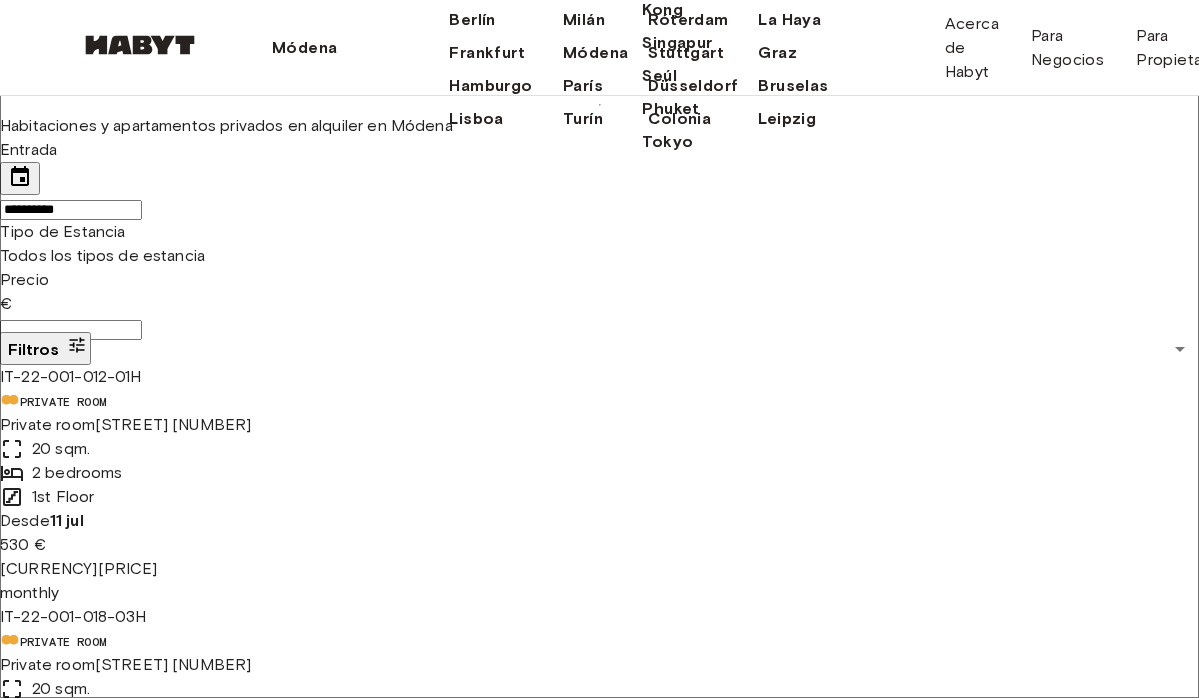 click on "Europe" at bounding box center [513, -50] 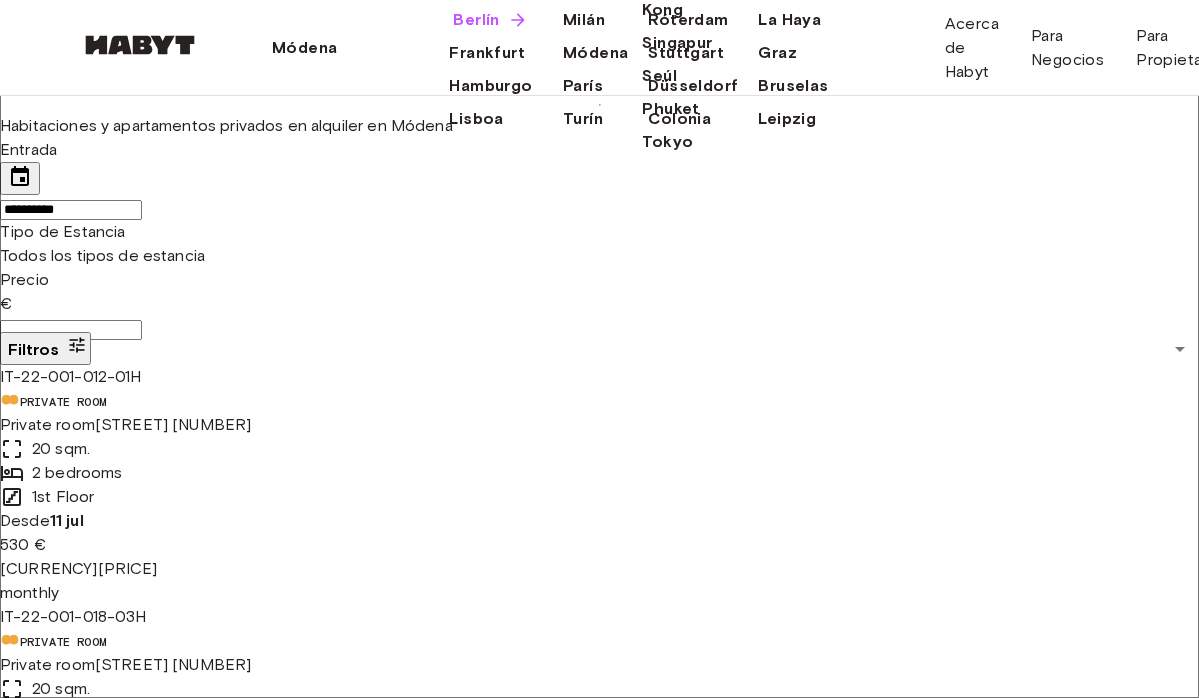 click on "Berlín" at bounding box center (476, 20) 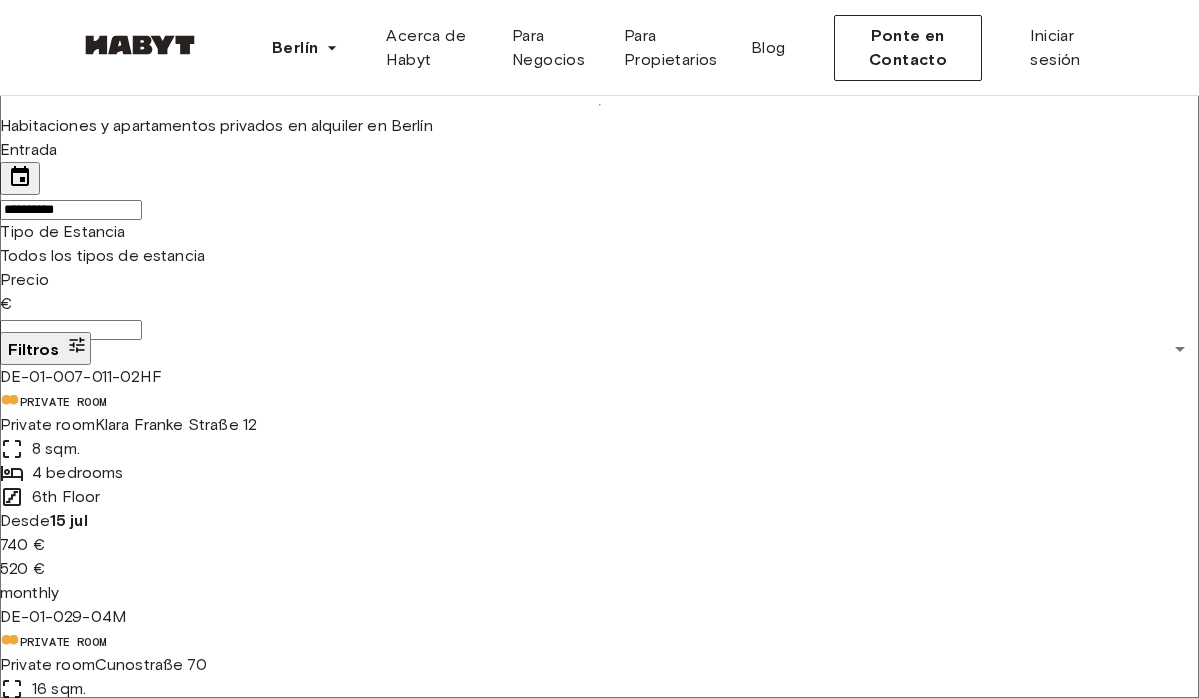 scroll, scrollTop: 3892, scrollLeft: 0, axis: vertical 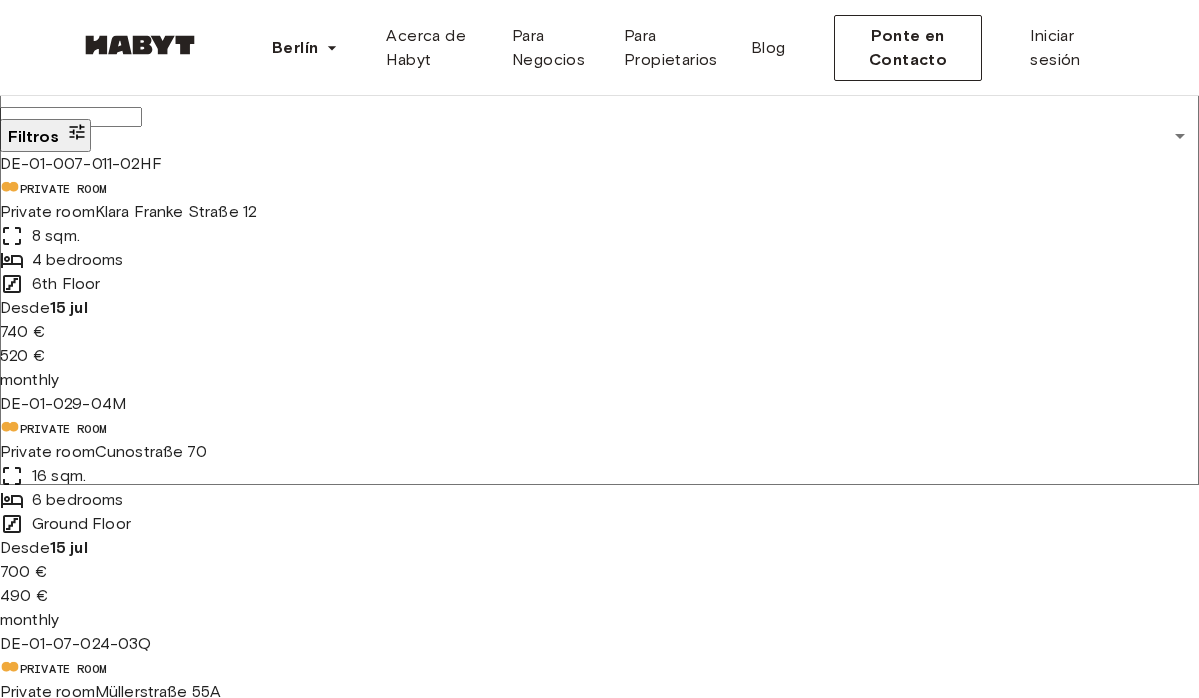 click 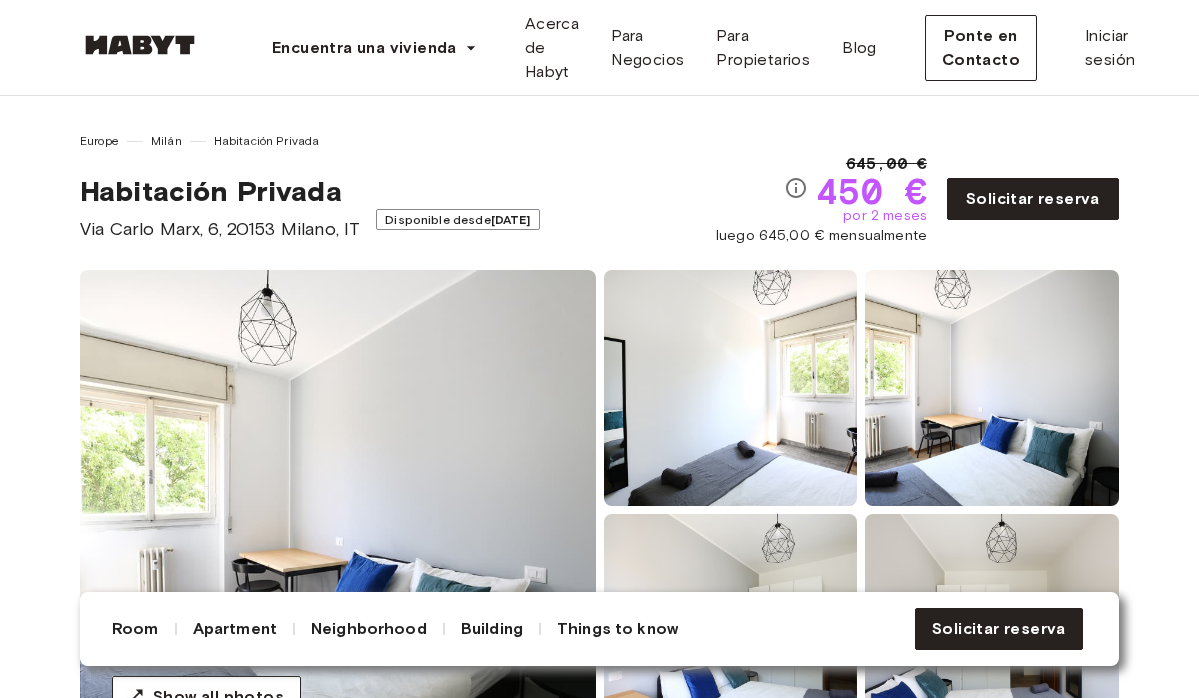 scroll, scrollTop: 0, scrollLeft: 0, axis: both 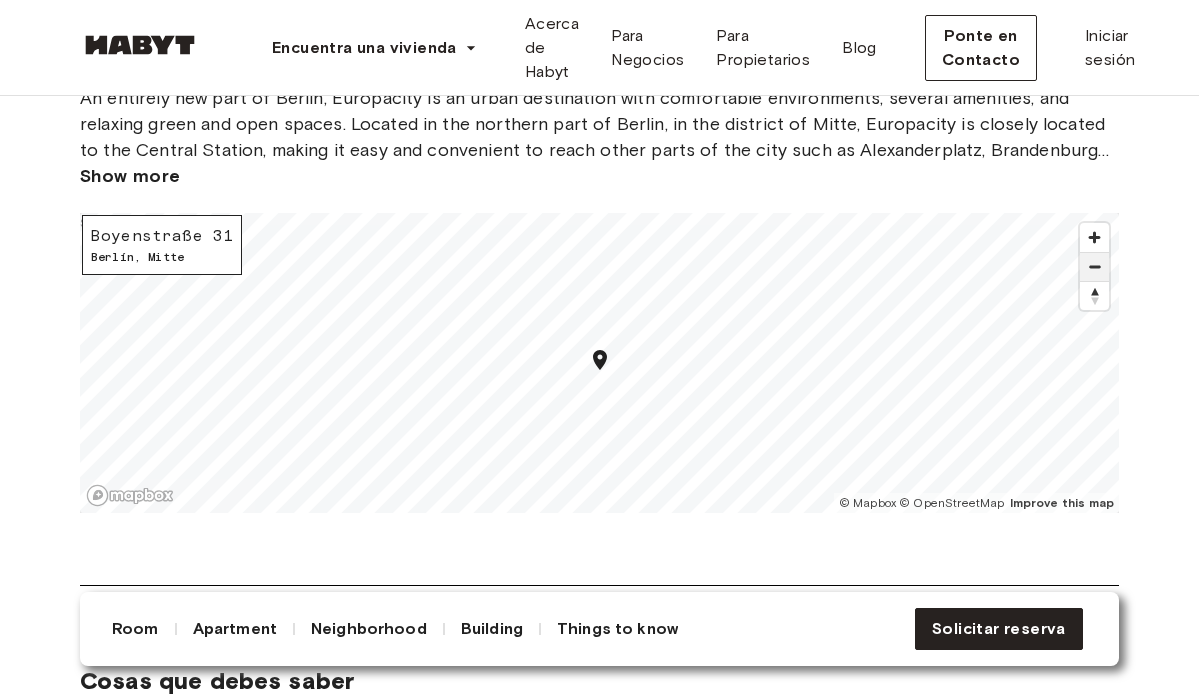 click at bounding box center (1094, 267) 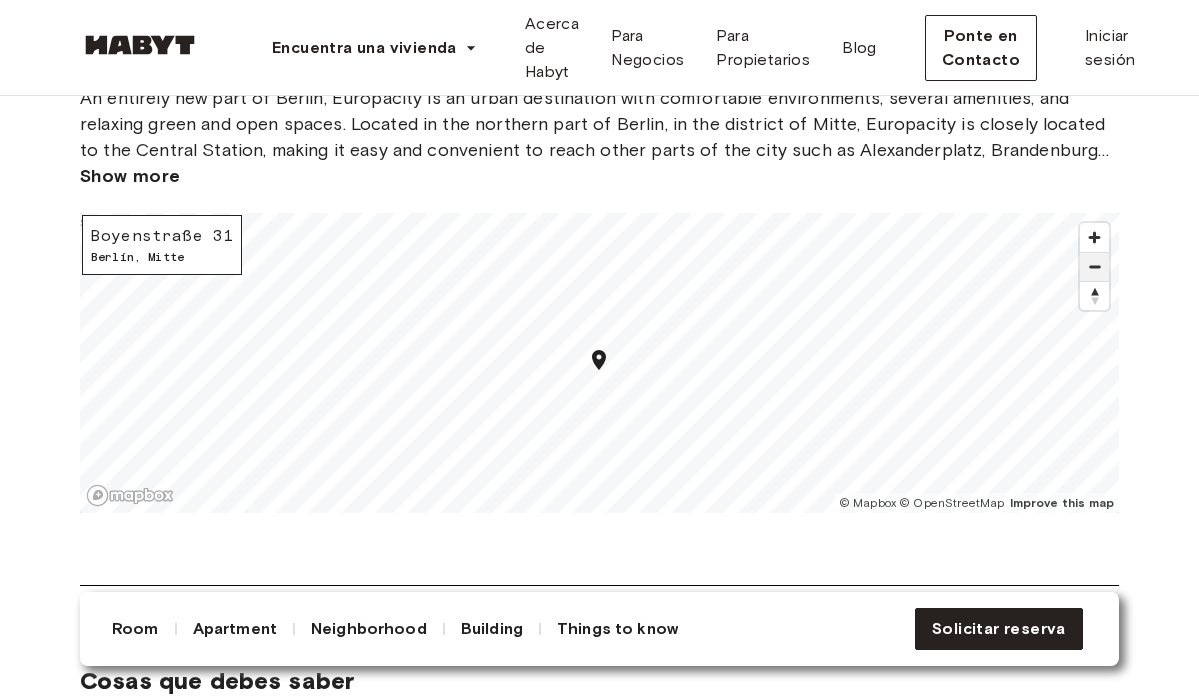 click at bounding box center [1094, 267] 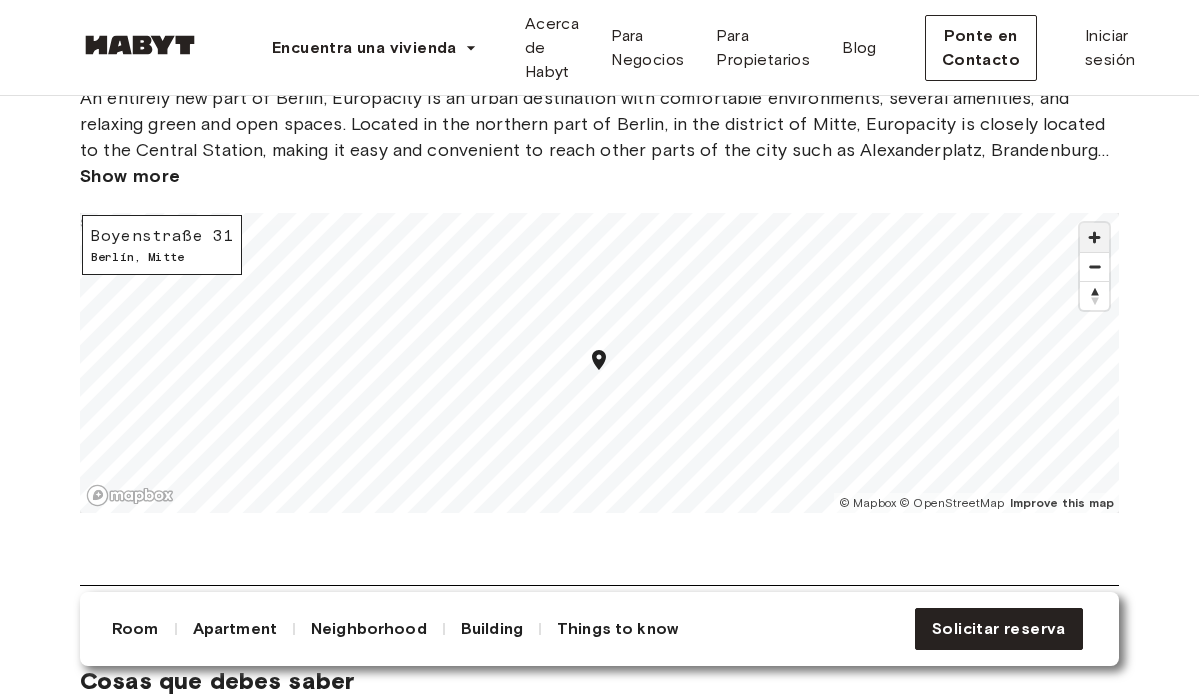 click at bounding box center (1094, 237) 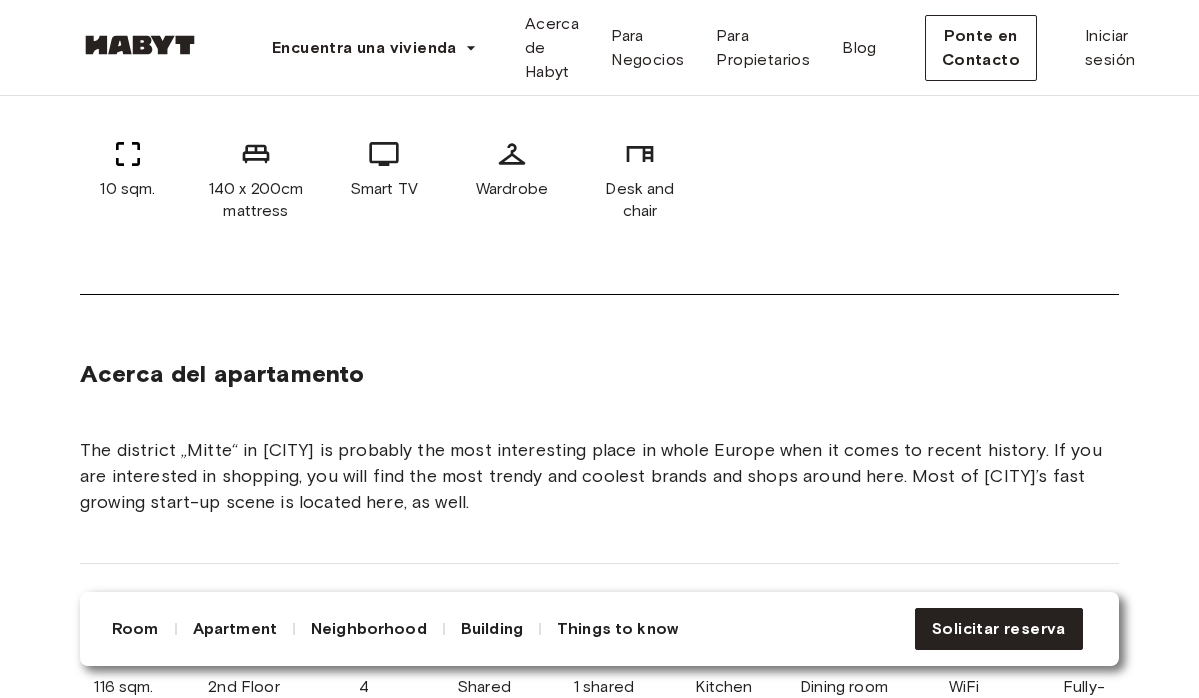 scroll, scrollTop: 0, scrollLeft: 0, axis: both 